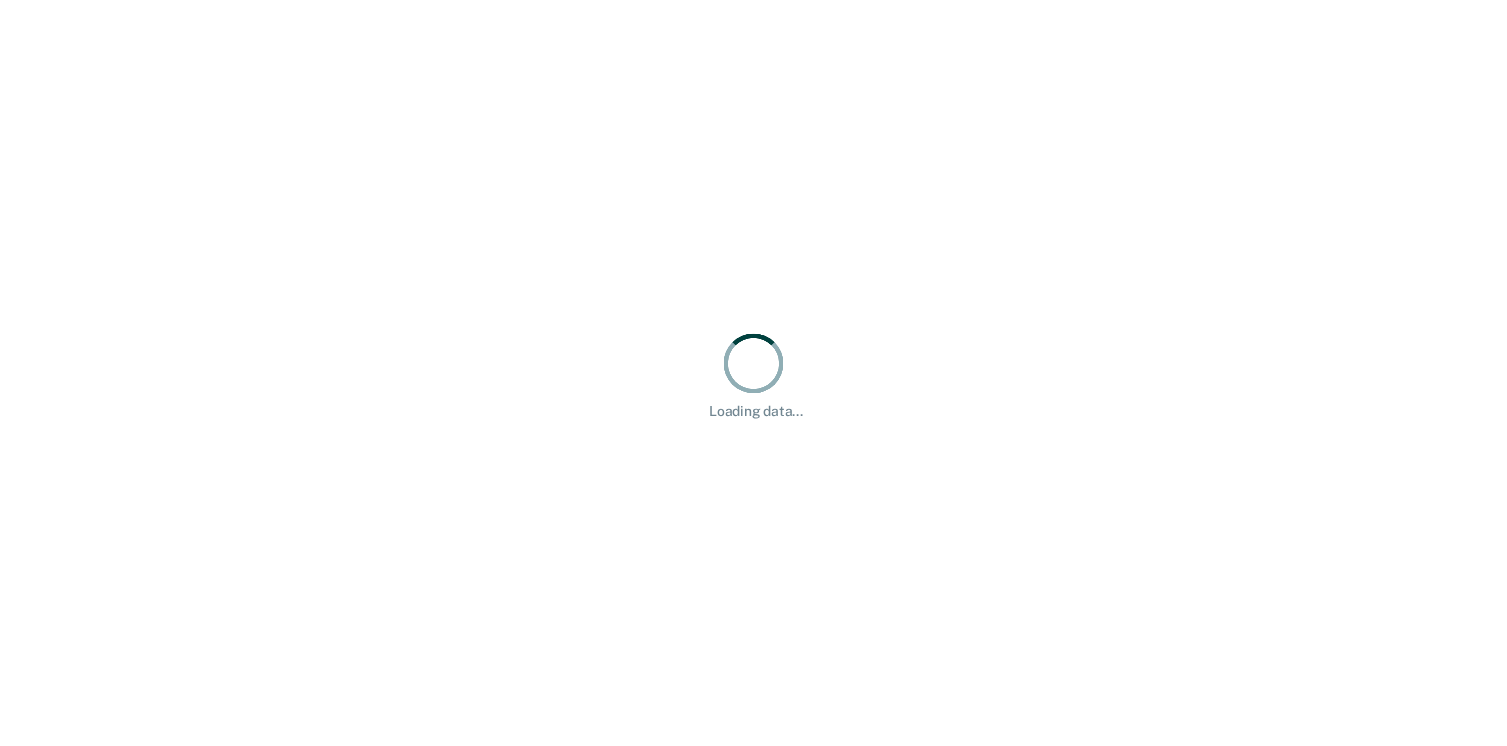 scroll, scrollTop: 0, scrollLeft: 0, axis: both 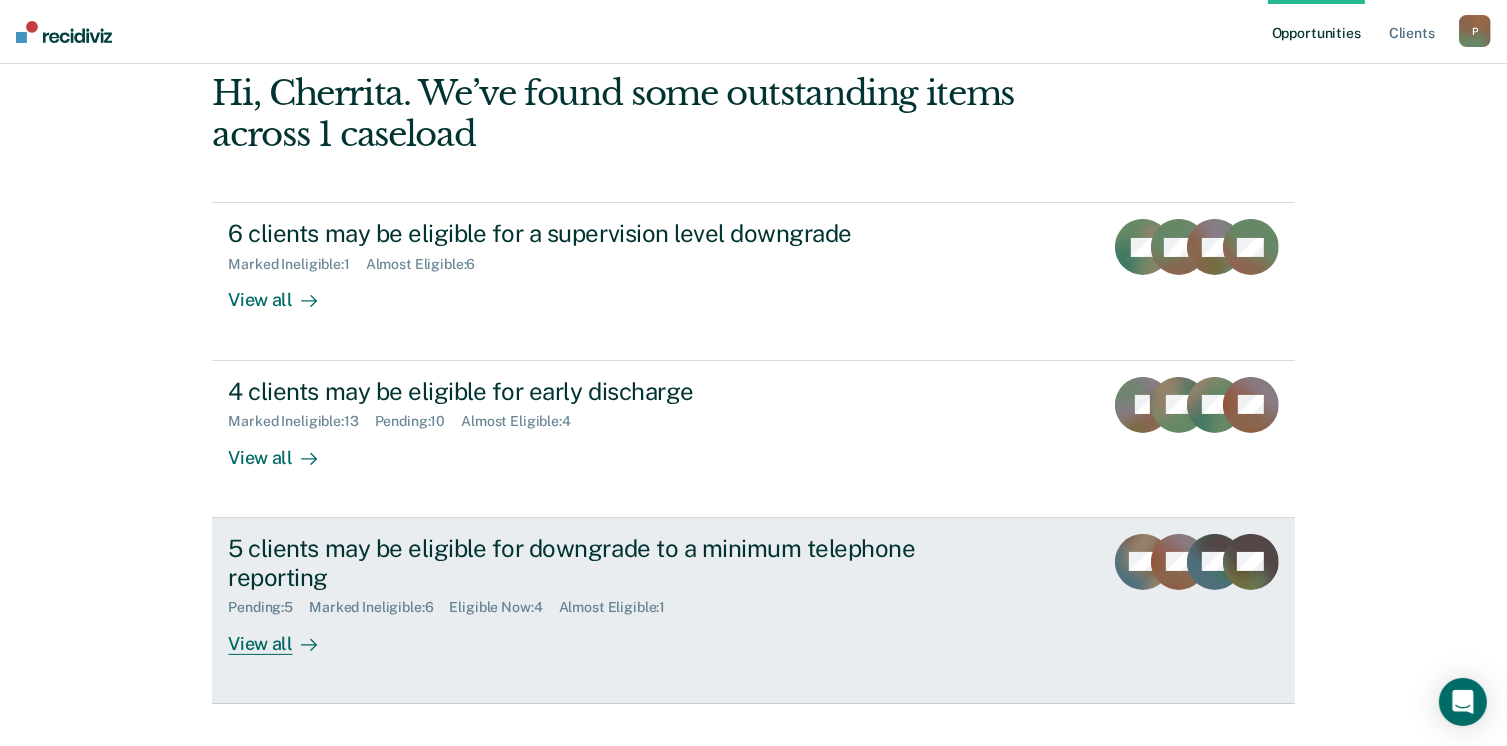click on "View all" at bounding box center (284, 635) 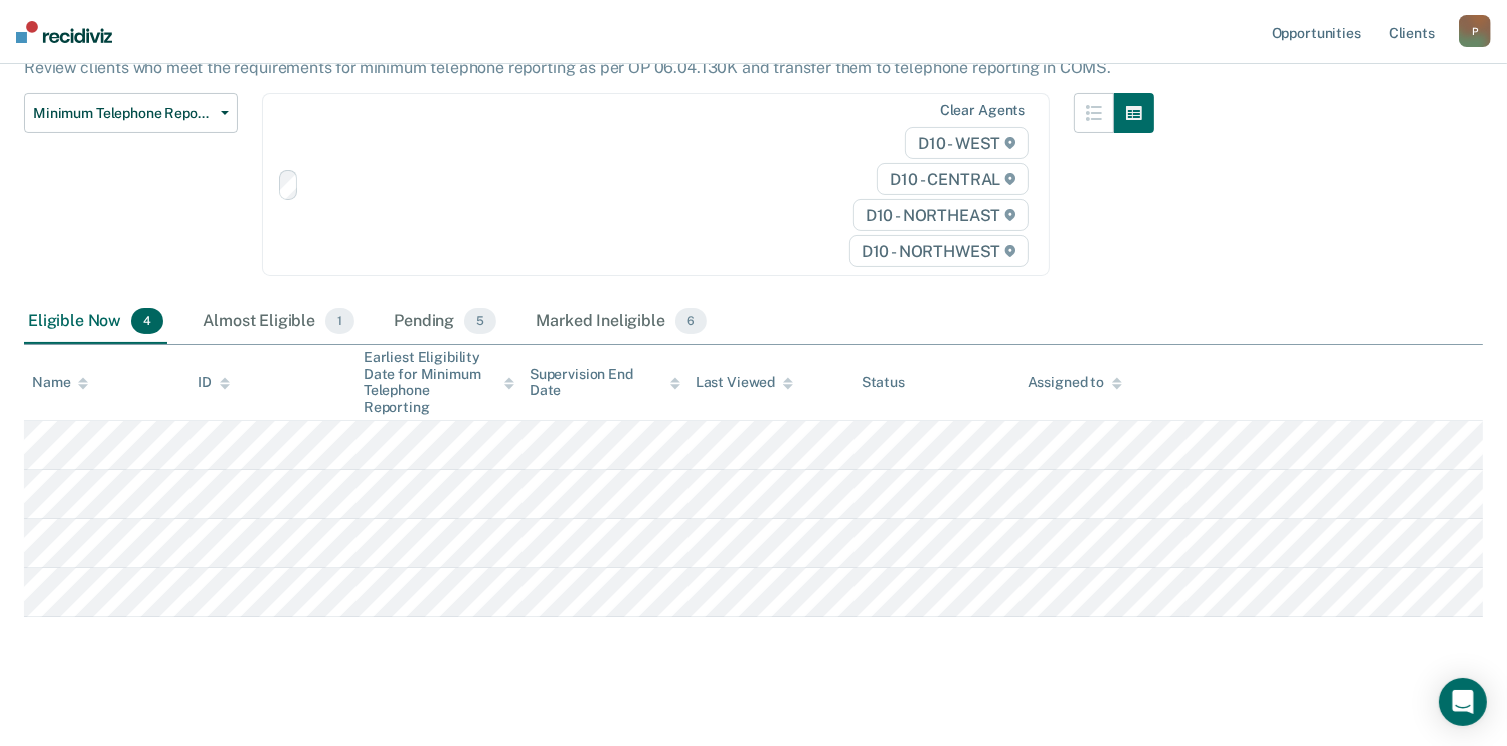 scroll, scrollTop: 0, scrollLeft: 0, axis: both 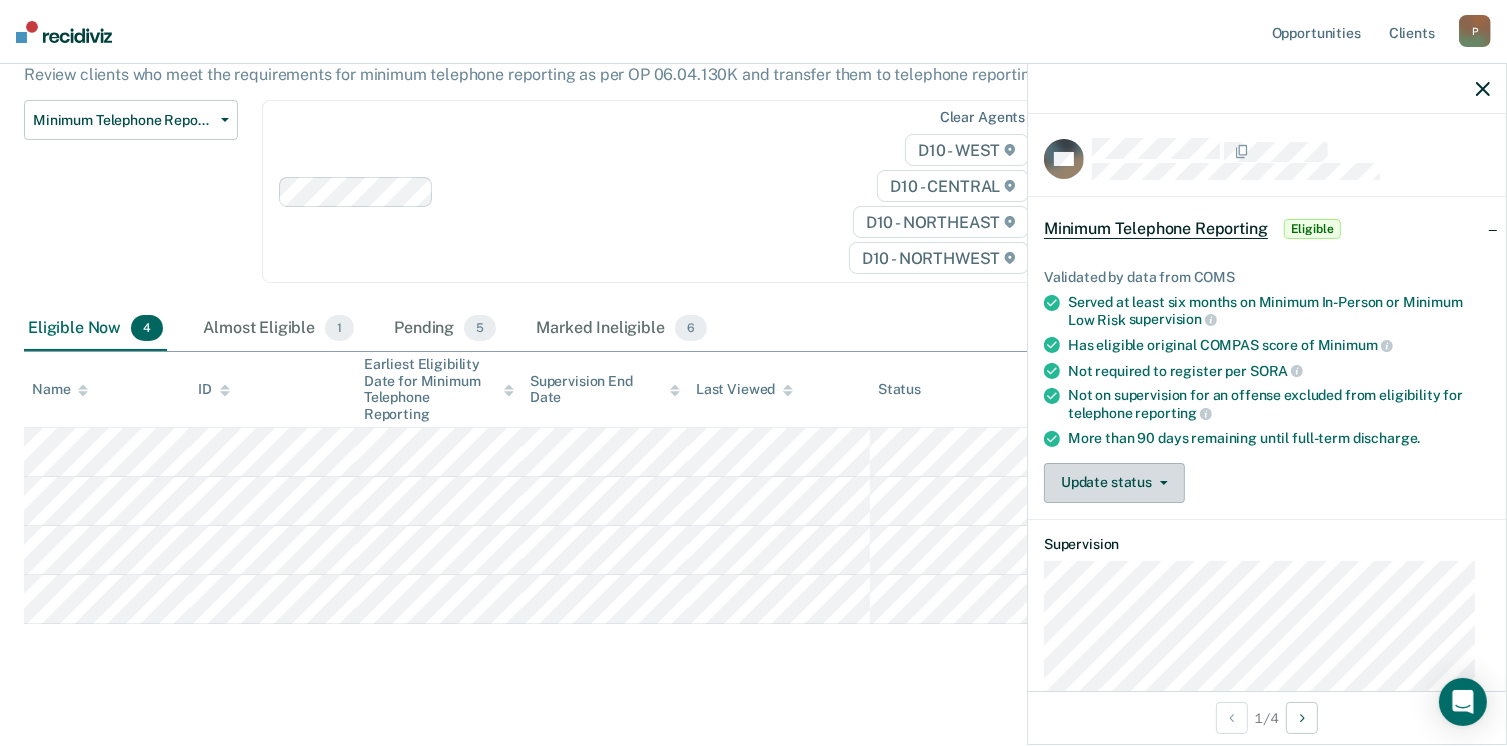 click 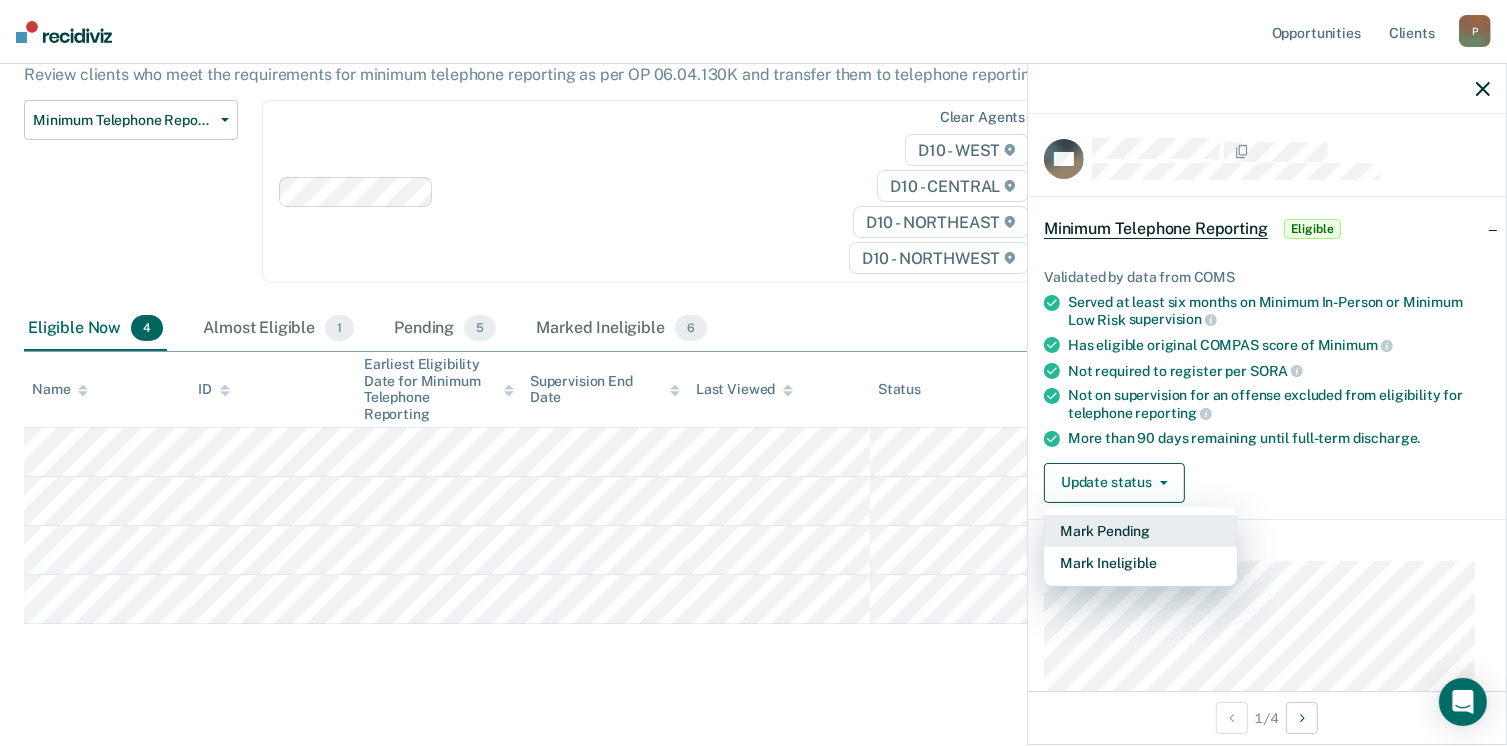 click on "Mark Pending" at bounding box center [1140, 531] 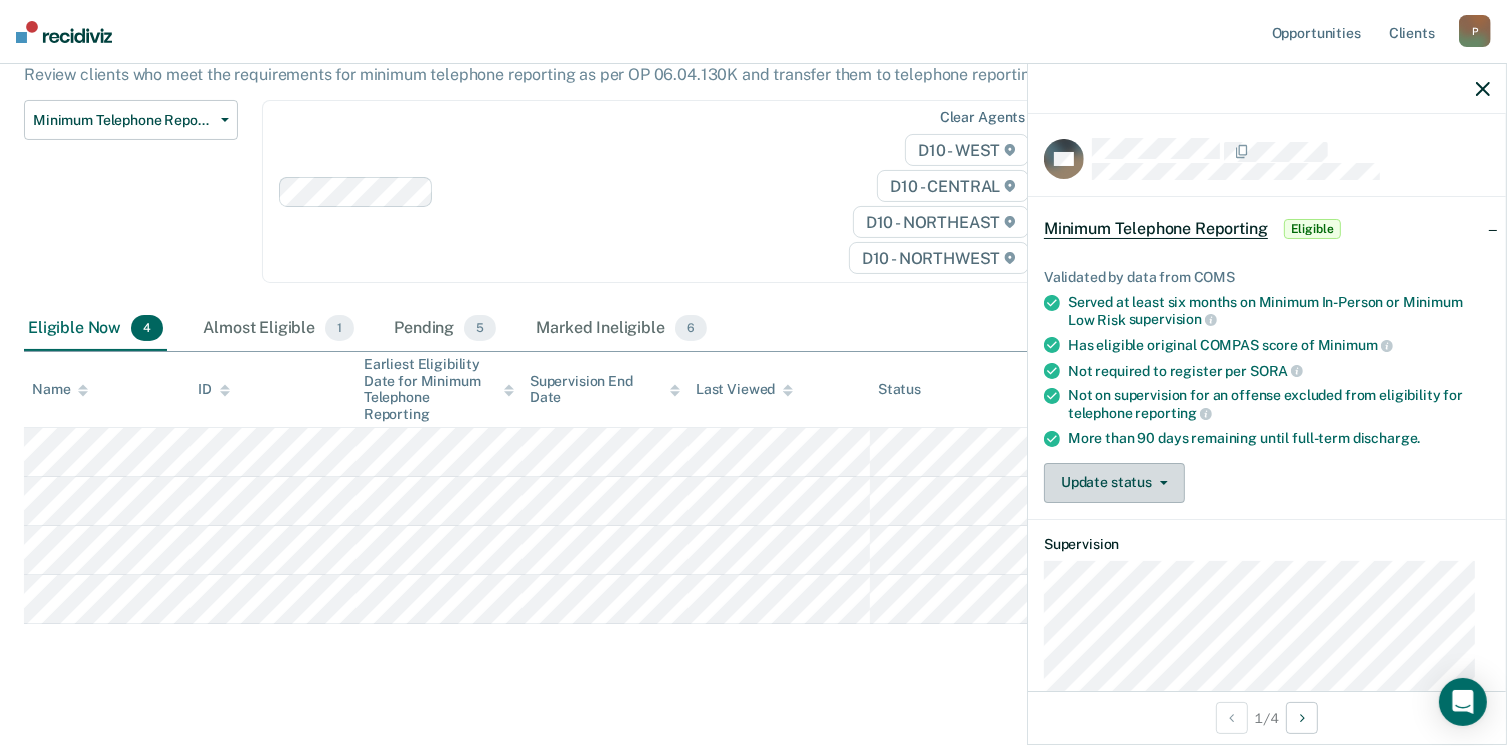 scroll, scrollTop: 138, scrollLeft: 0, axis: vertical 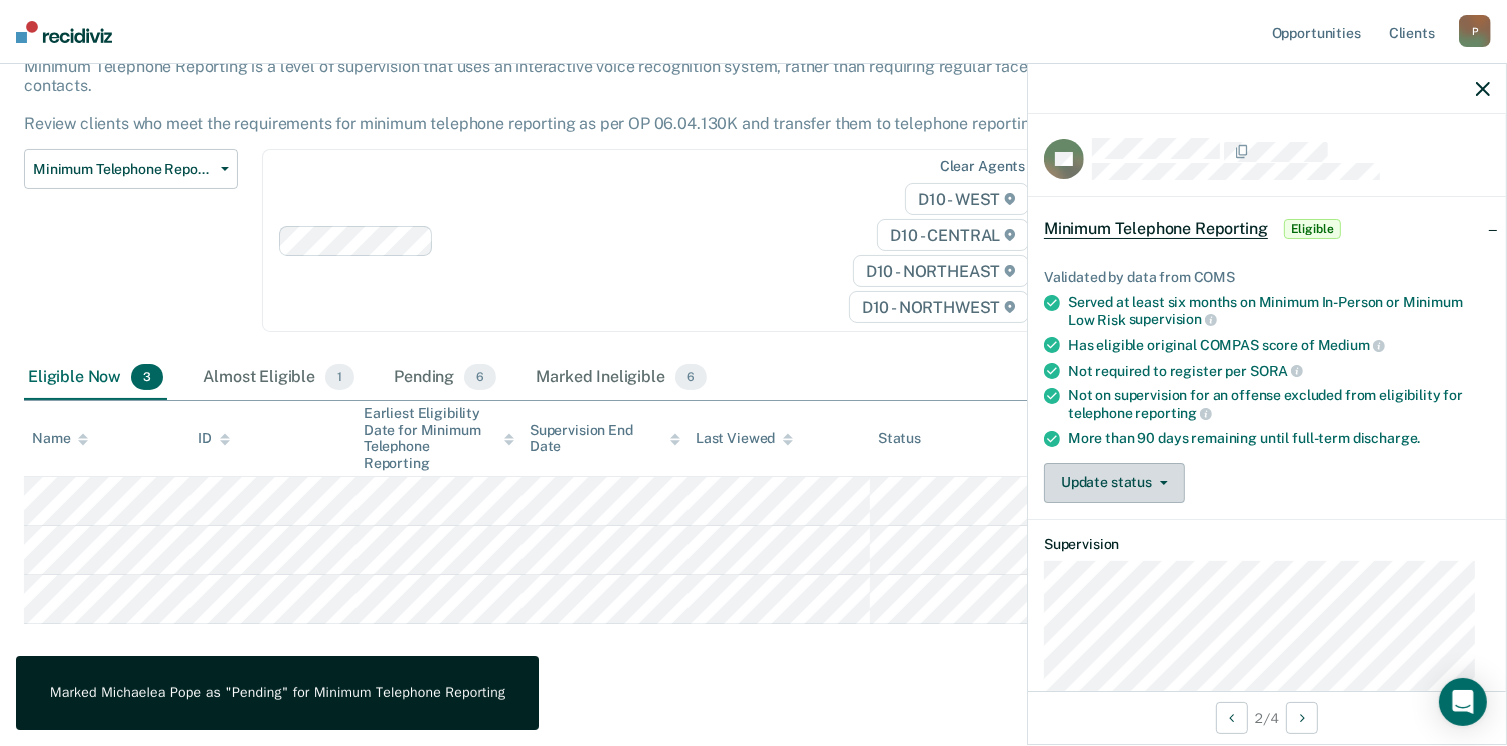 click on "Update status" at bounding box center [1114, 483] 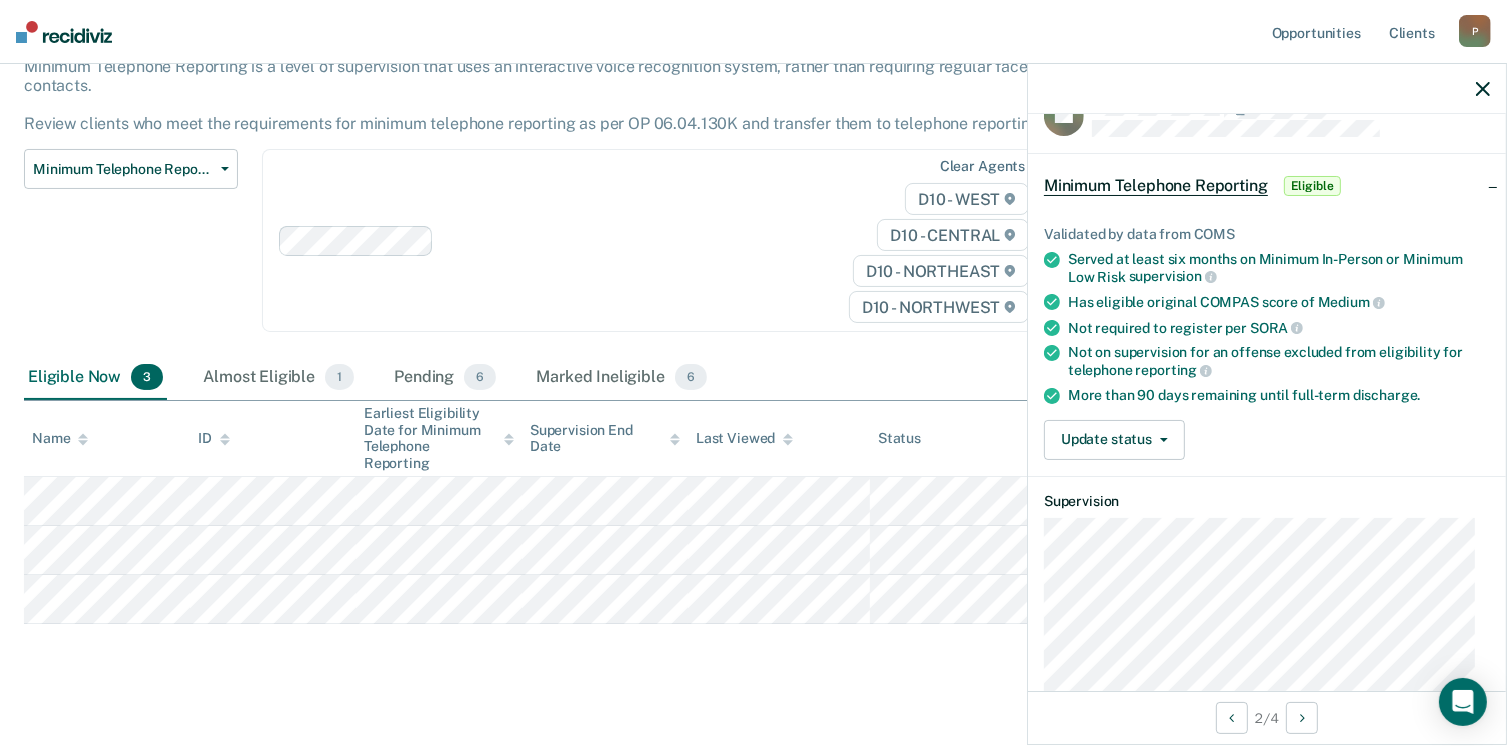 scroll, scrollTop: 41, scrollLeft: 0, axis: vertical 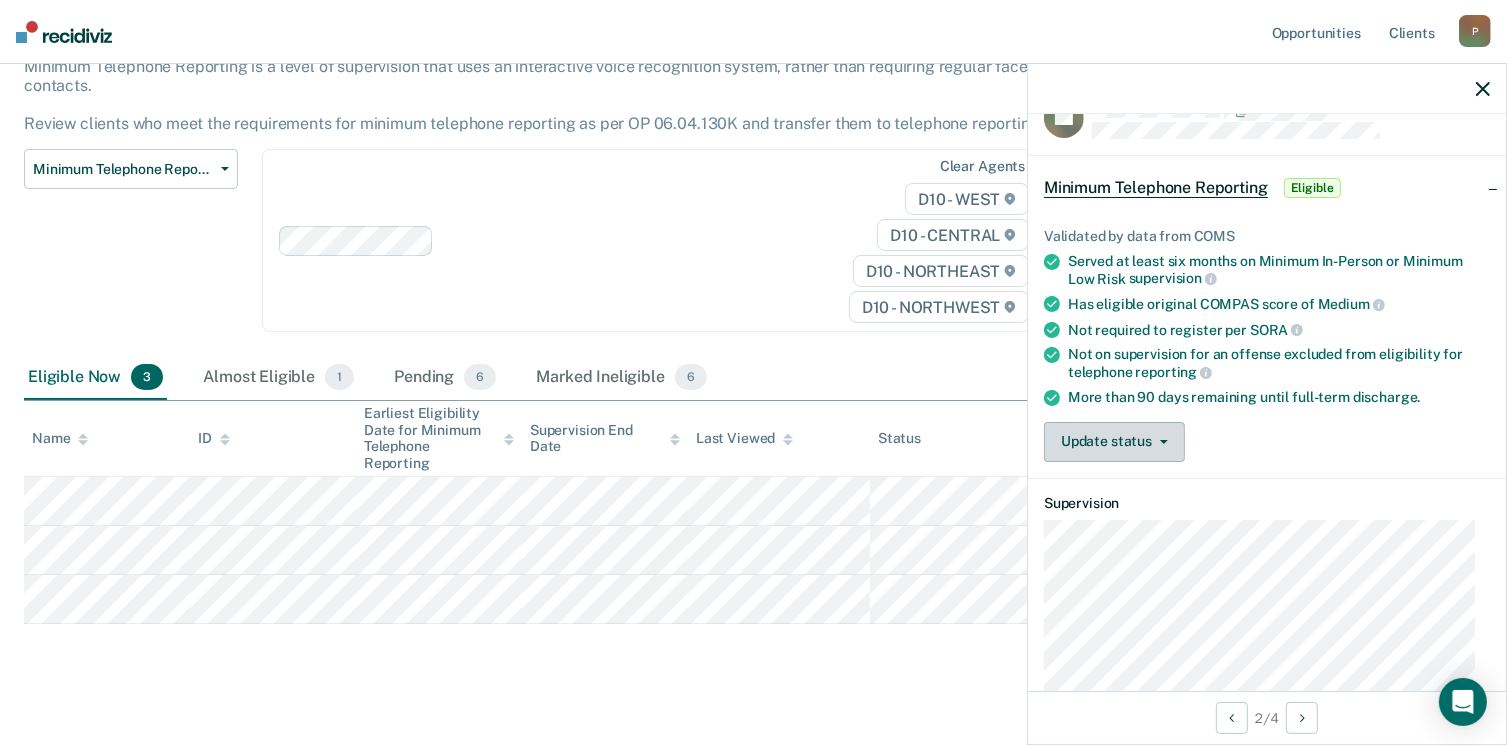 click on "Update status" at bounding box center [1114, 442] 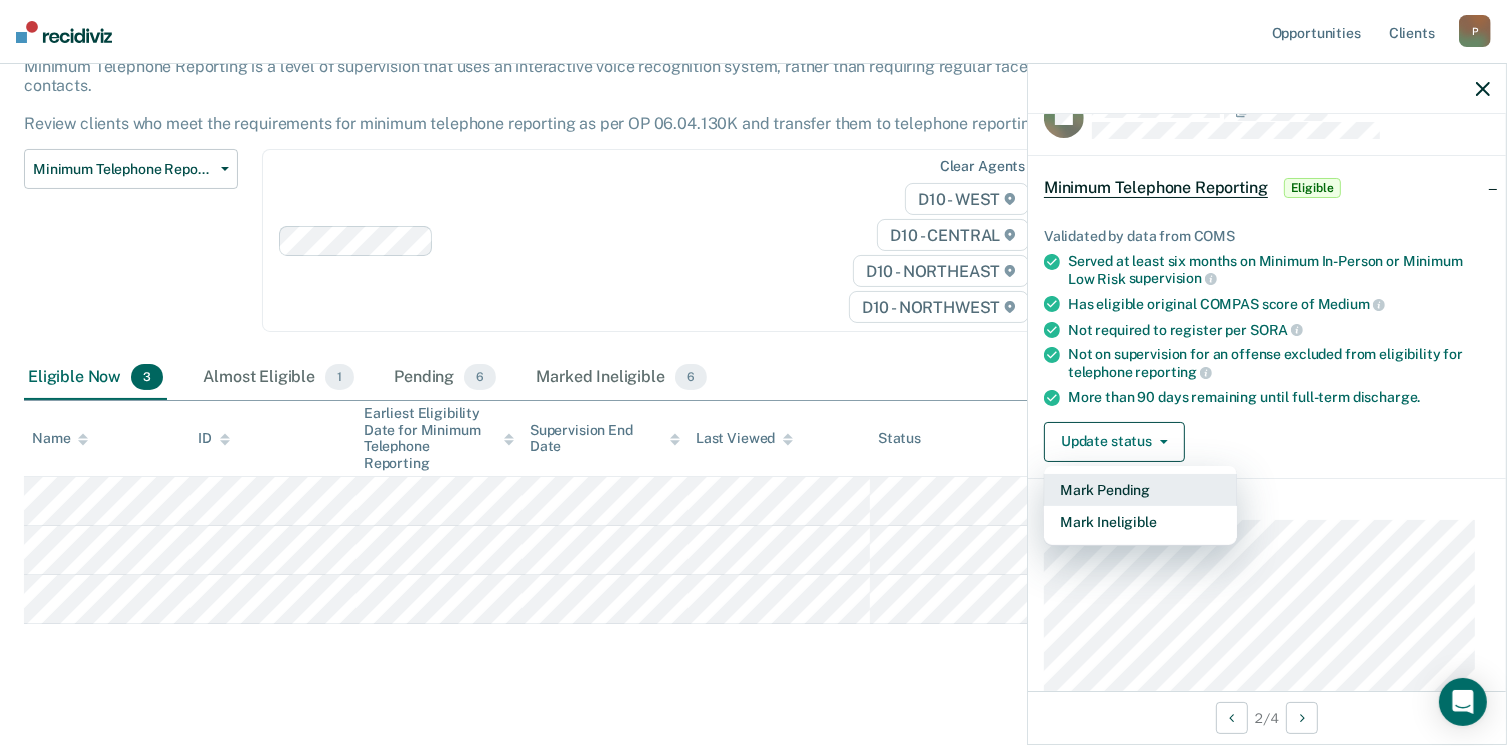 click on "Mark Pending" at bounding box center (1140, 490) 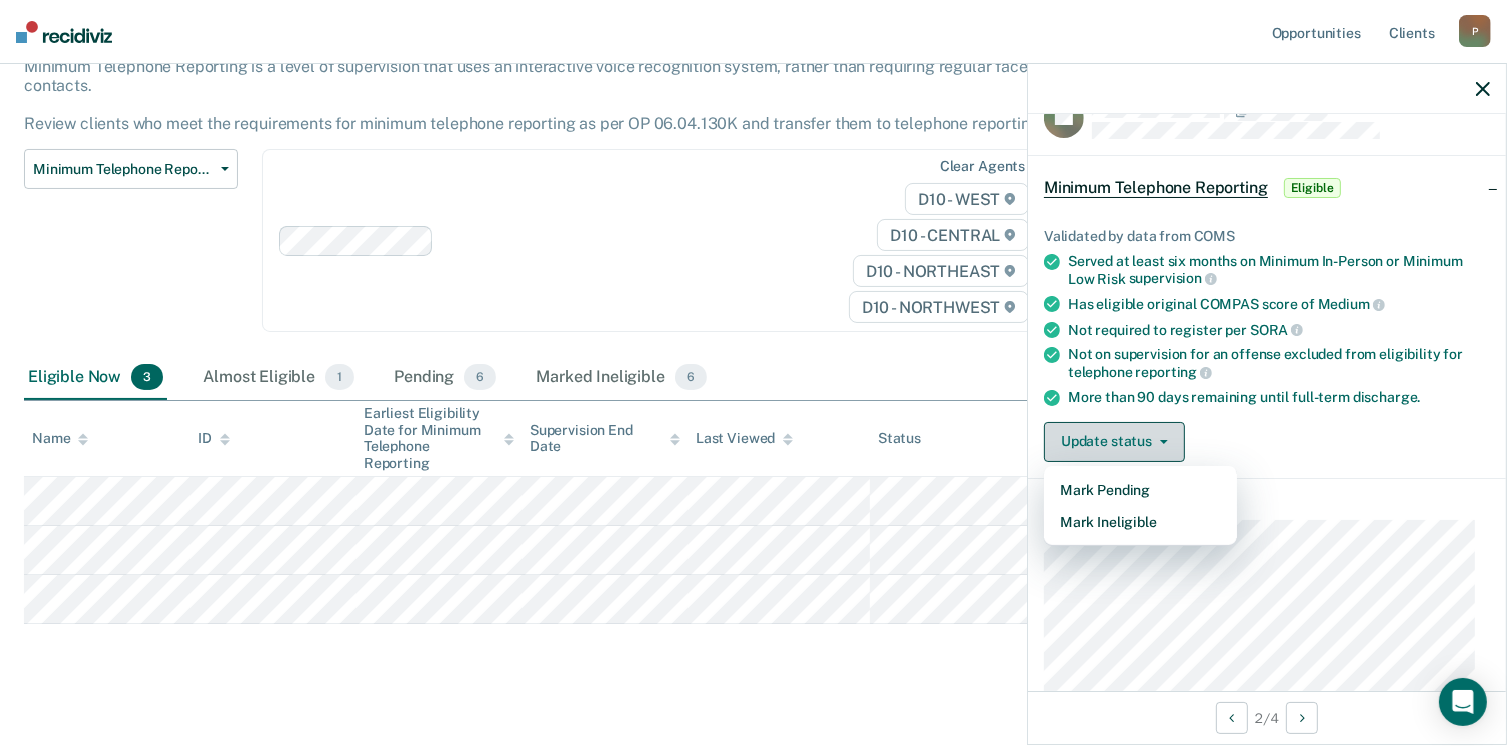 scroll, scrollTop: 89, scrollLeft: 0, axis: vertical 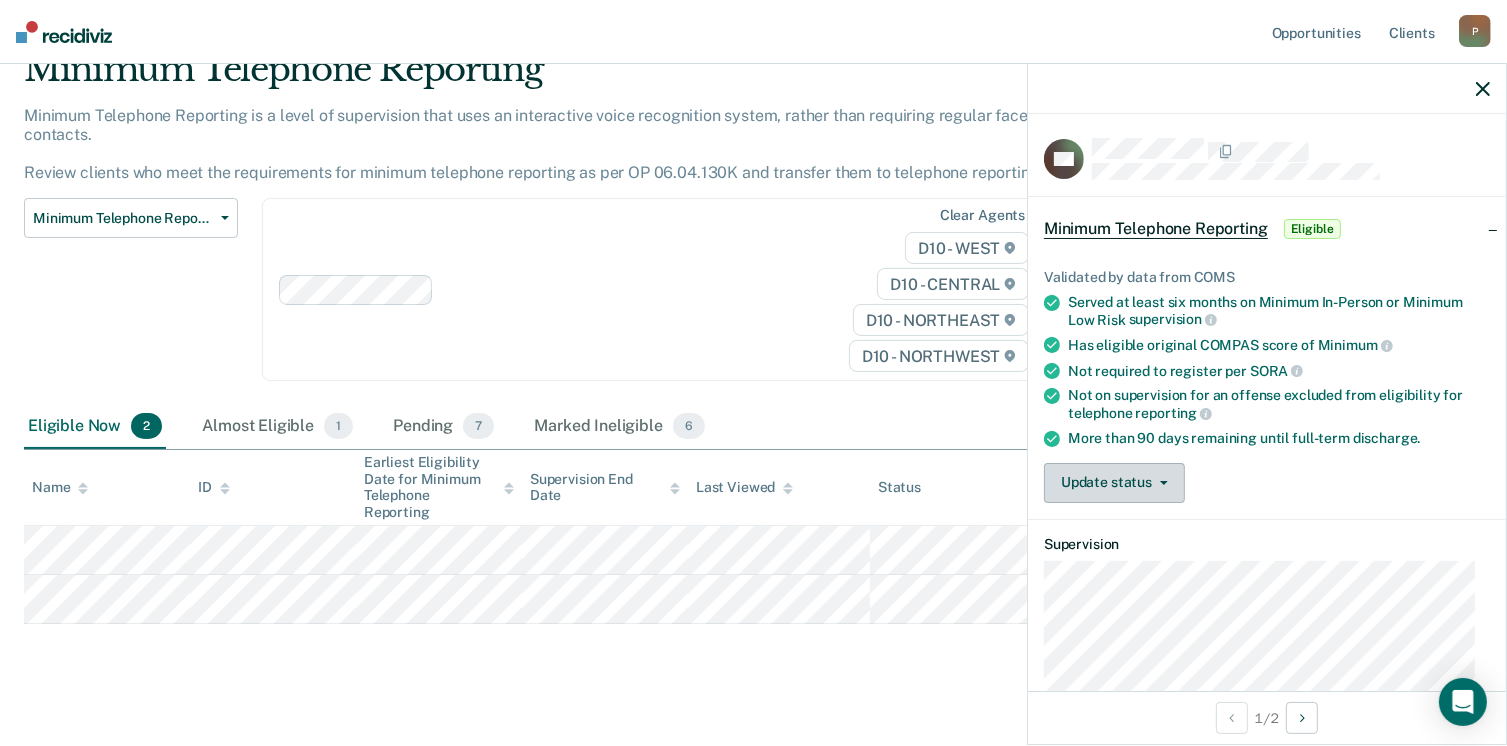 click on "Update status" at bounding box center (1114, 483) 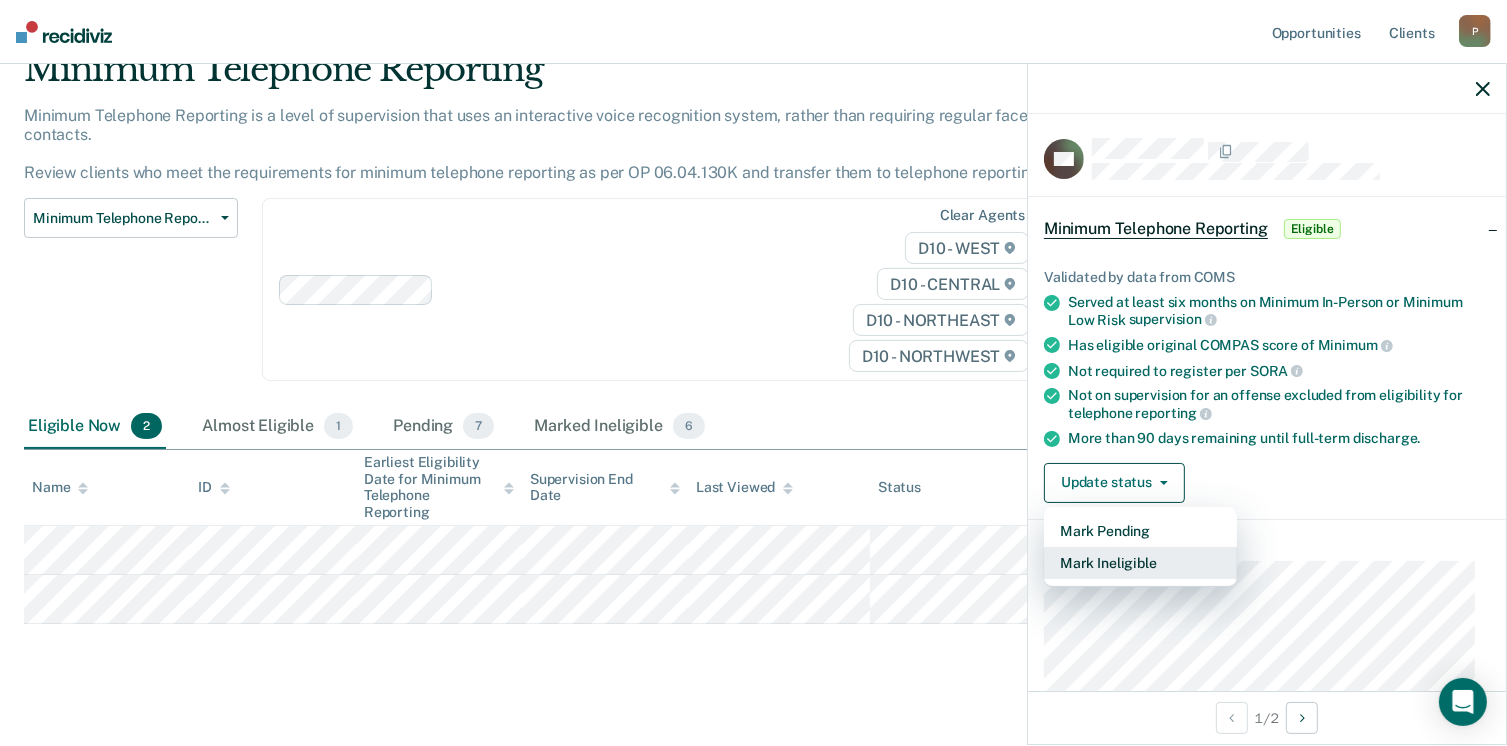 click on "Mark Ineligible" at bounding box center (1140, 563) 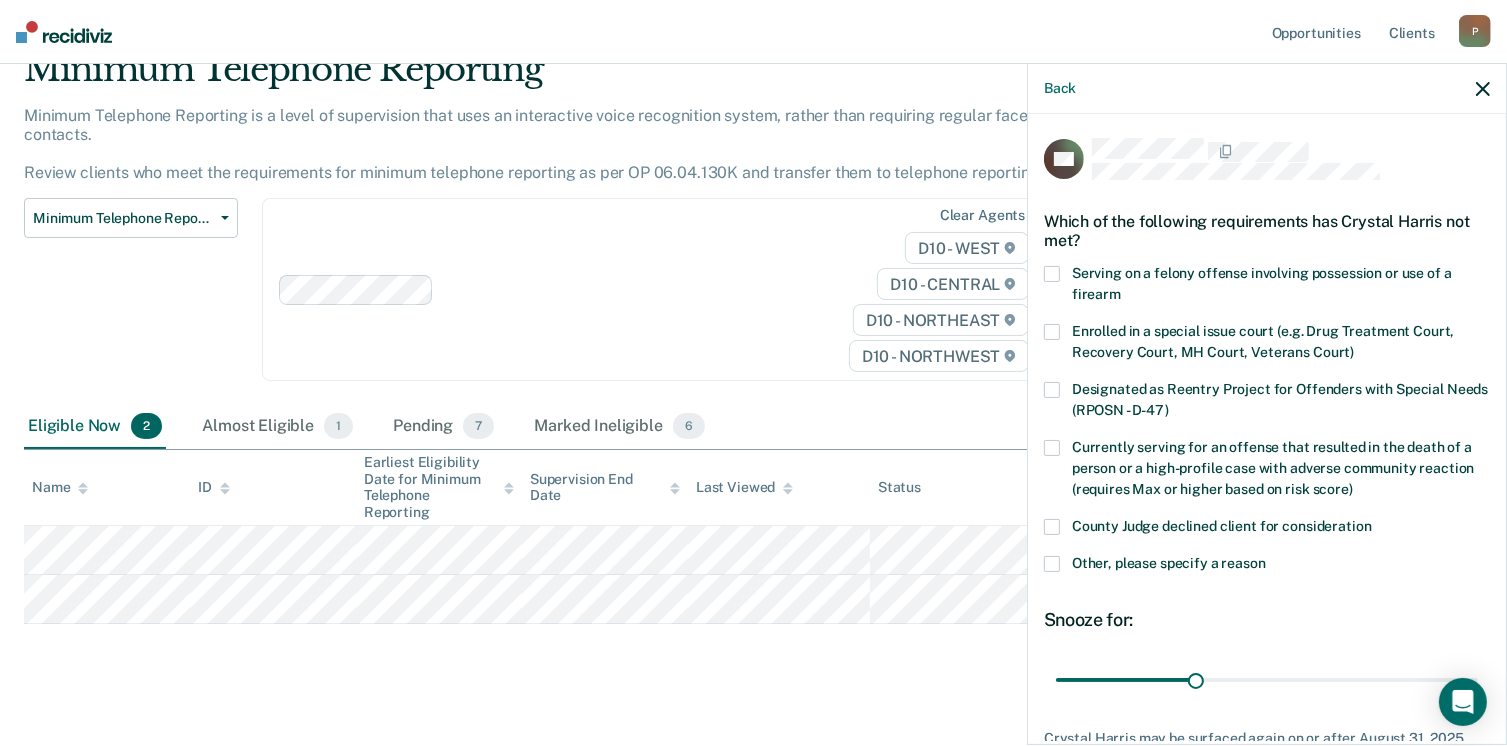click at bounding box center [1052, 564] 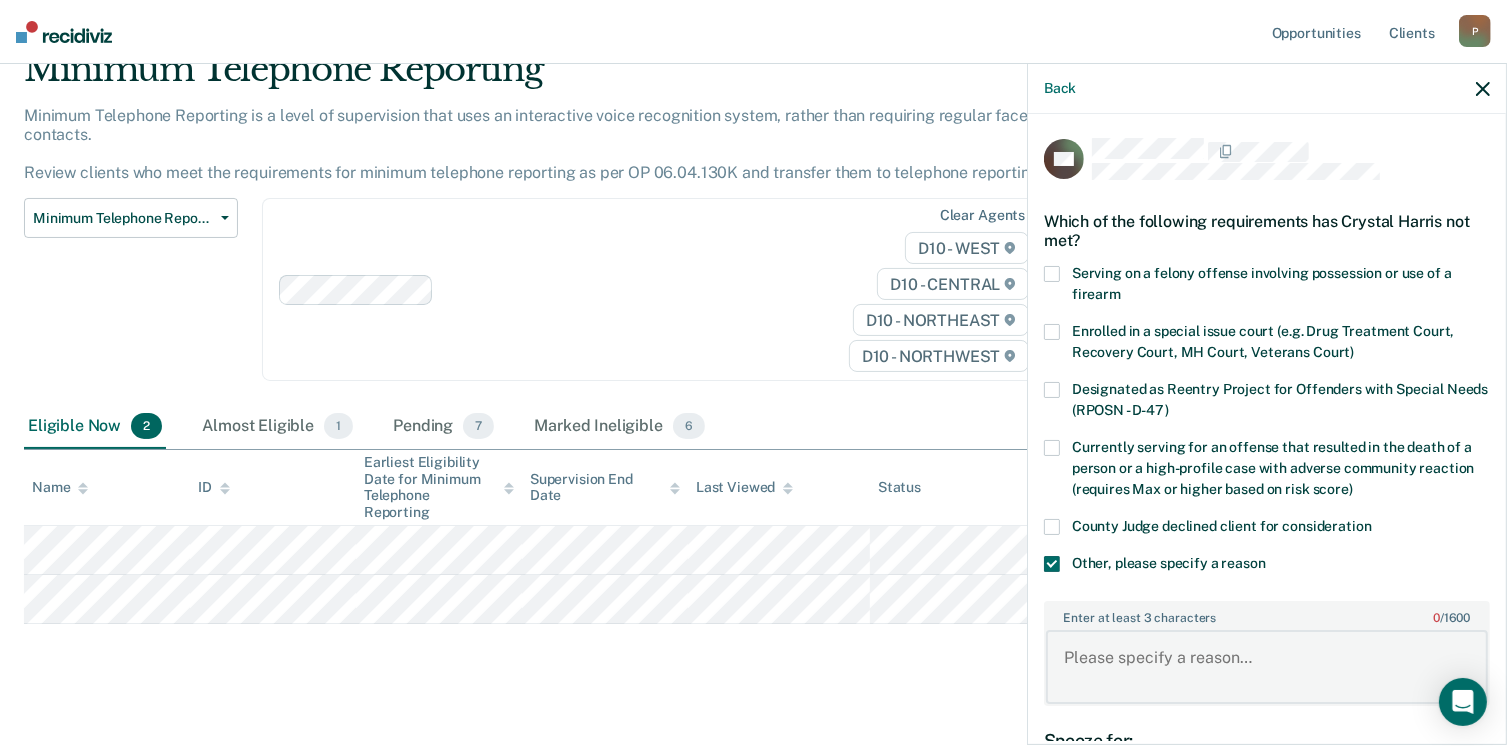 click on "Enter at least 3 characters 0  /  1600" at bounding box center [1267, 667] 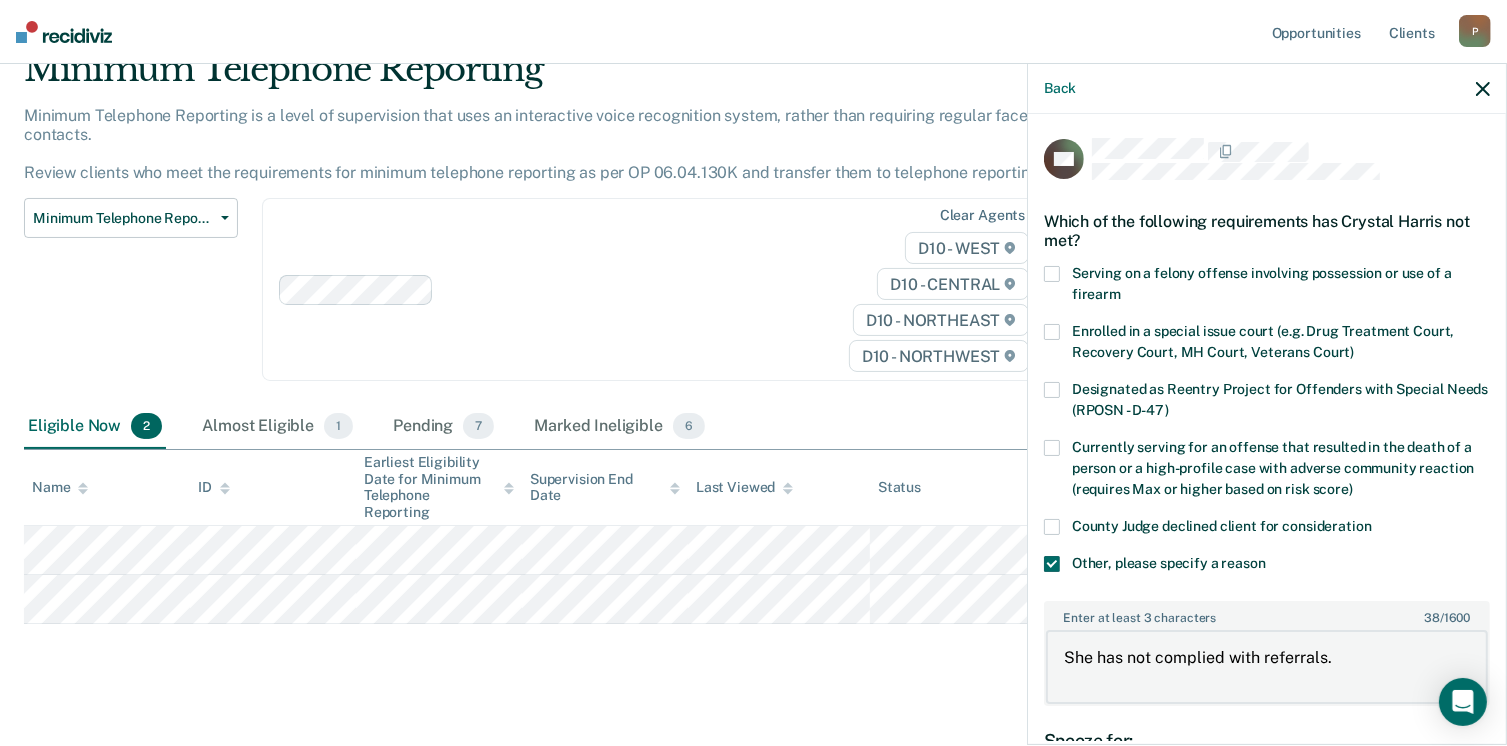 type on "She has not complied with referrals." 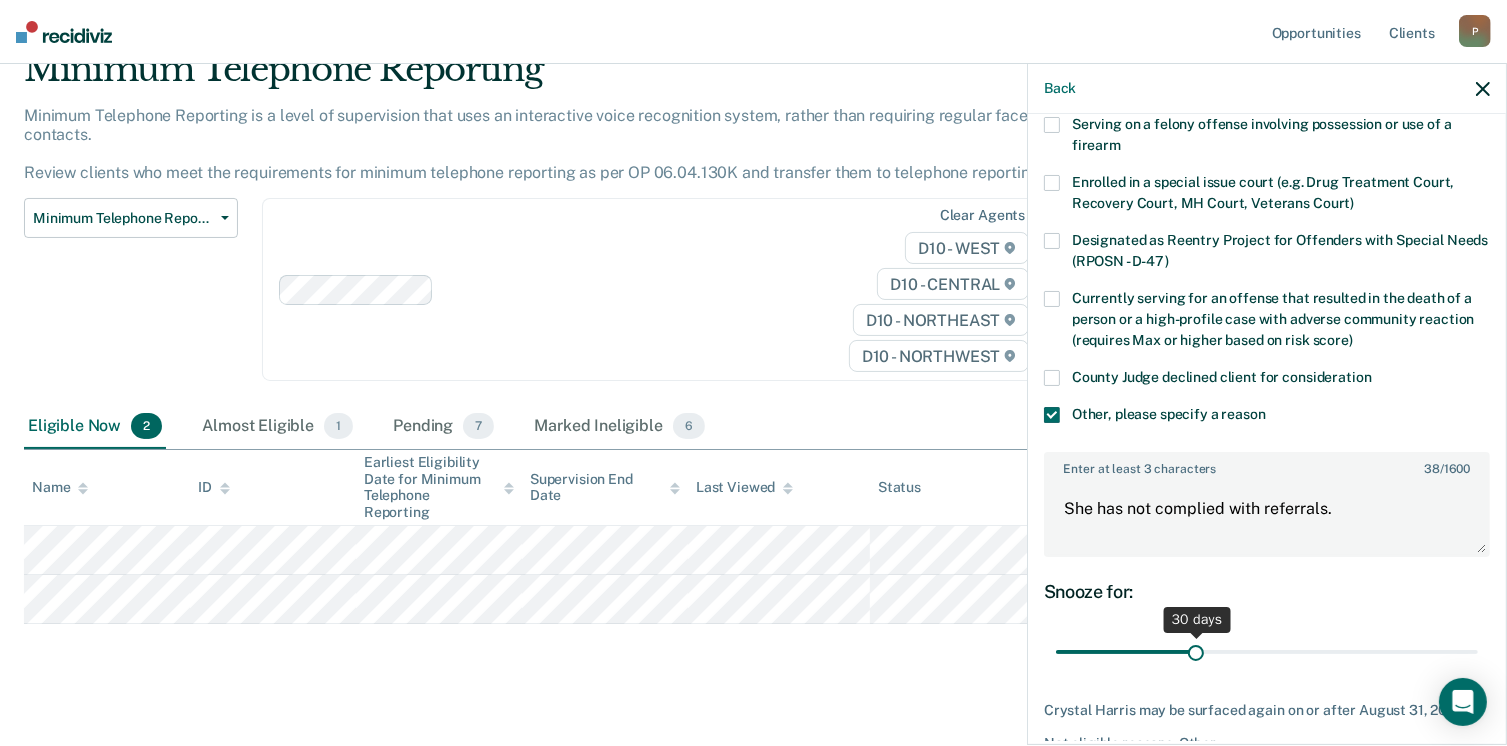 scroll, scrollTop: 154, scrollLeft: 0, axis: vertical 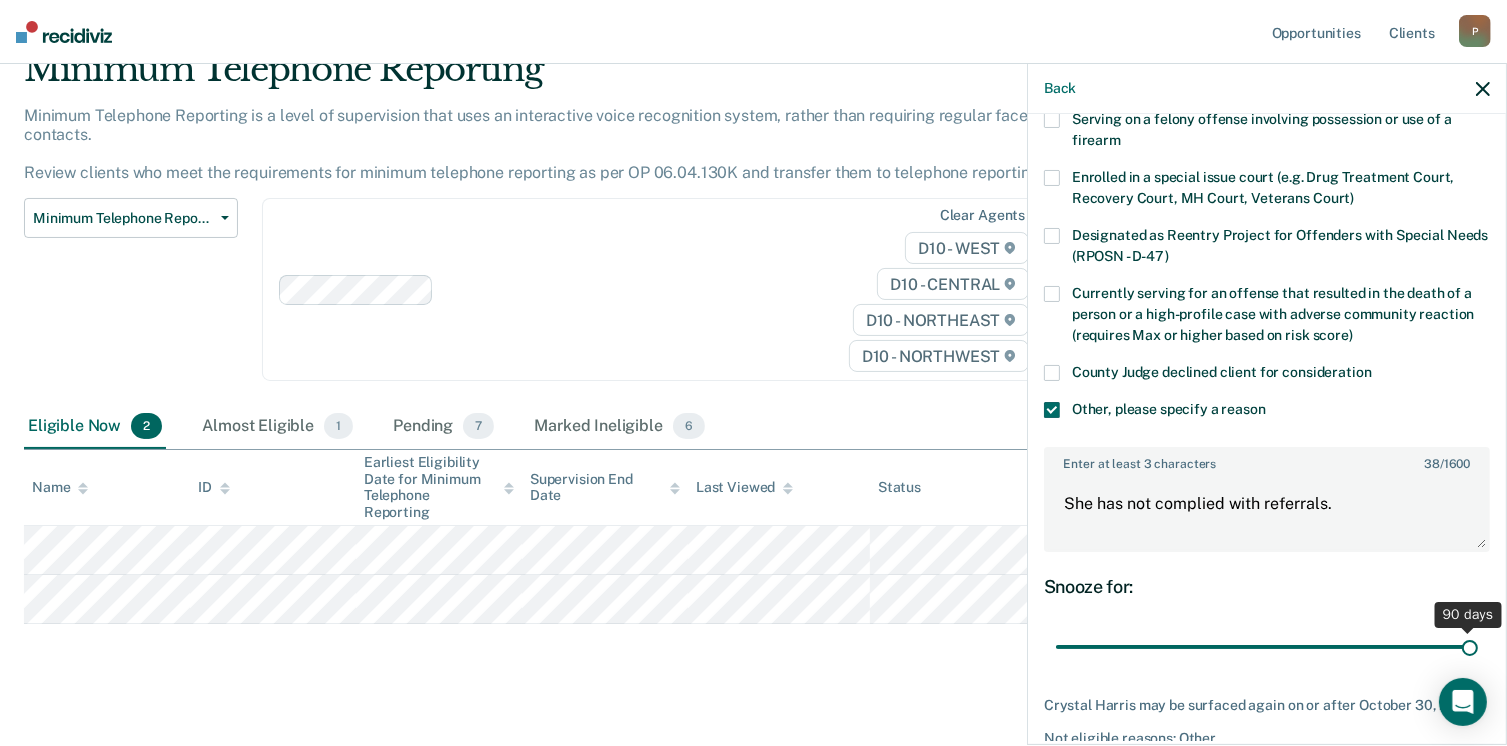 drag, startPoint x: 1190, startPoint y: 643, endPoint x: 1680, endPoint y: 701, distance: 493.42072 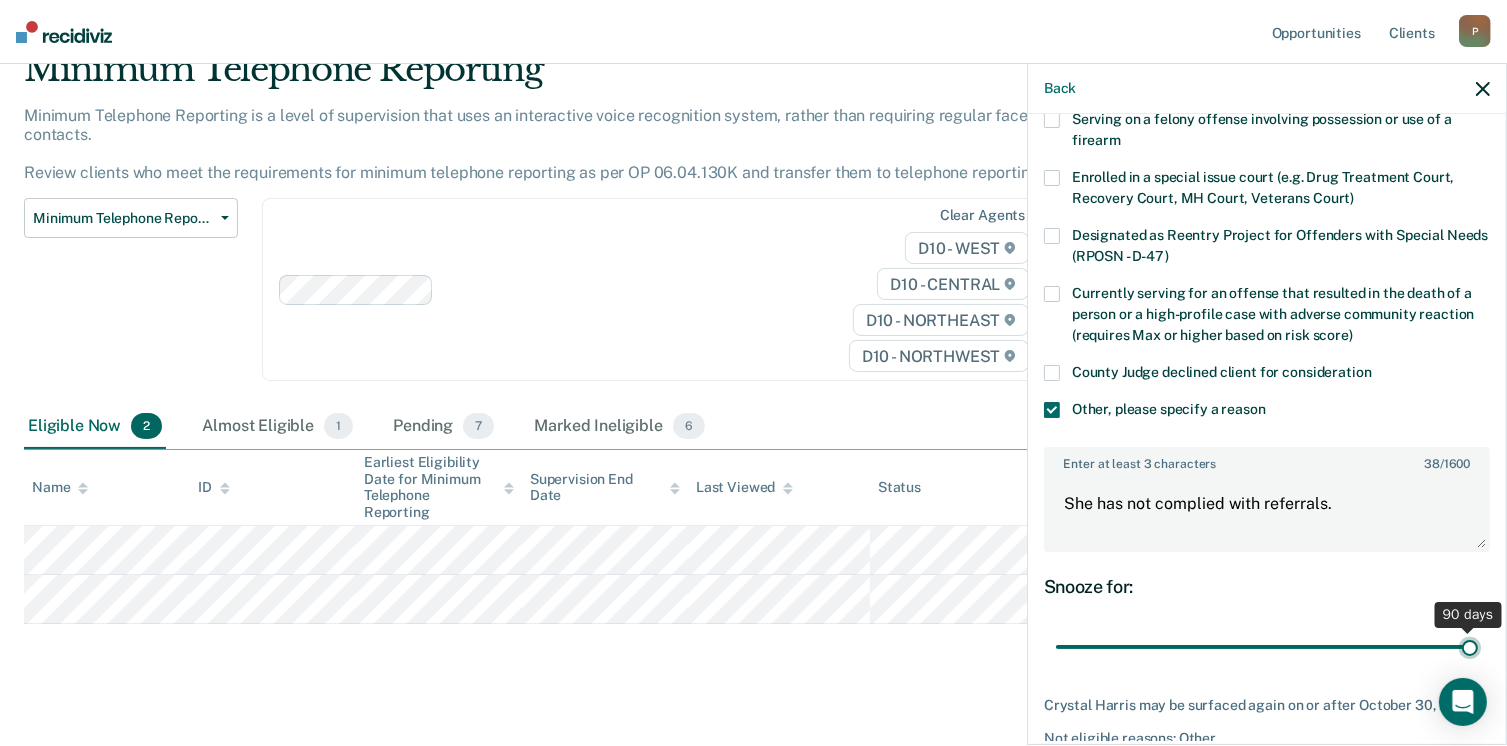 type on "90" 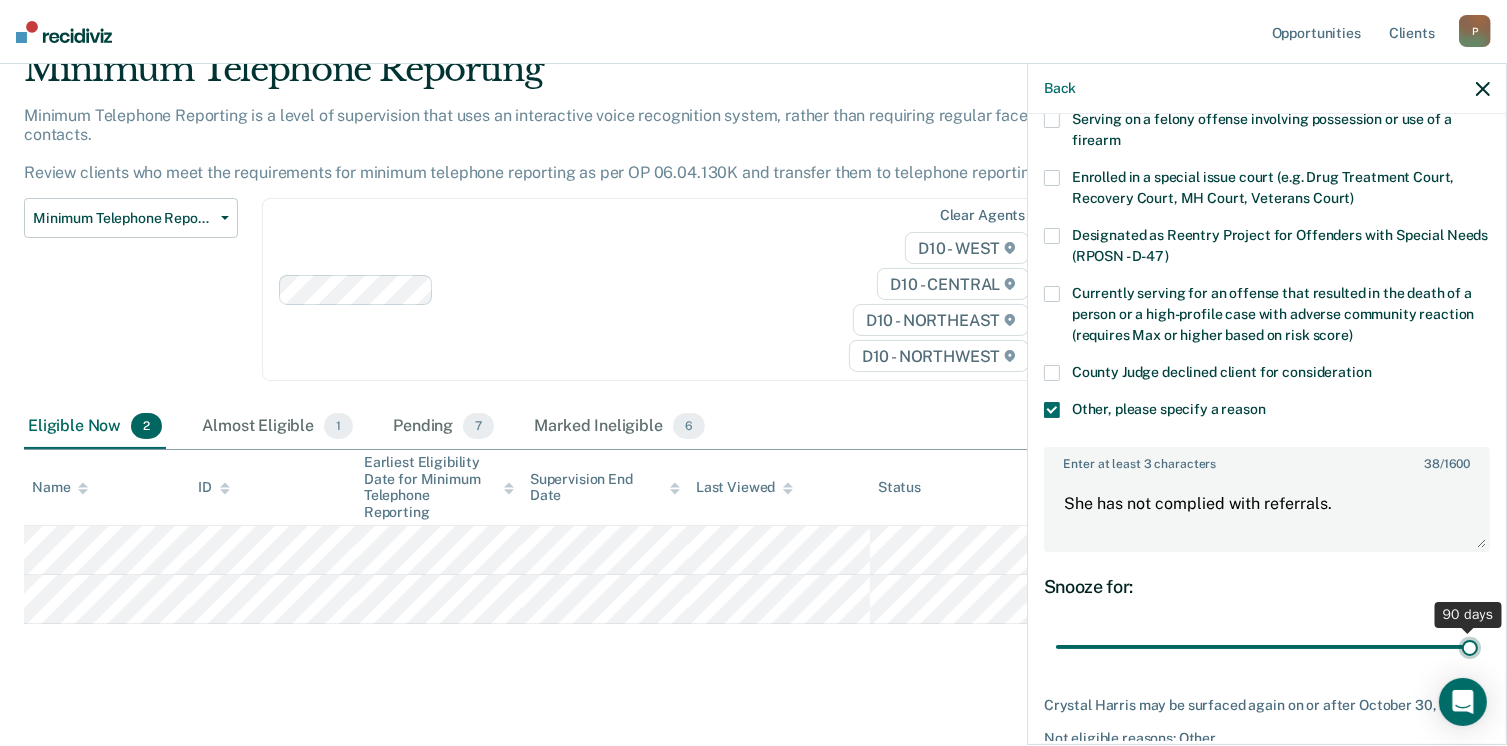 click at bounding box center (1267, 647) 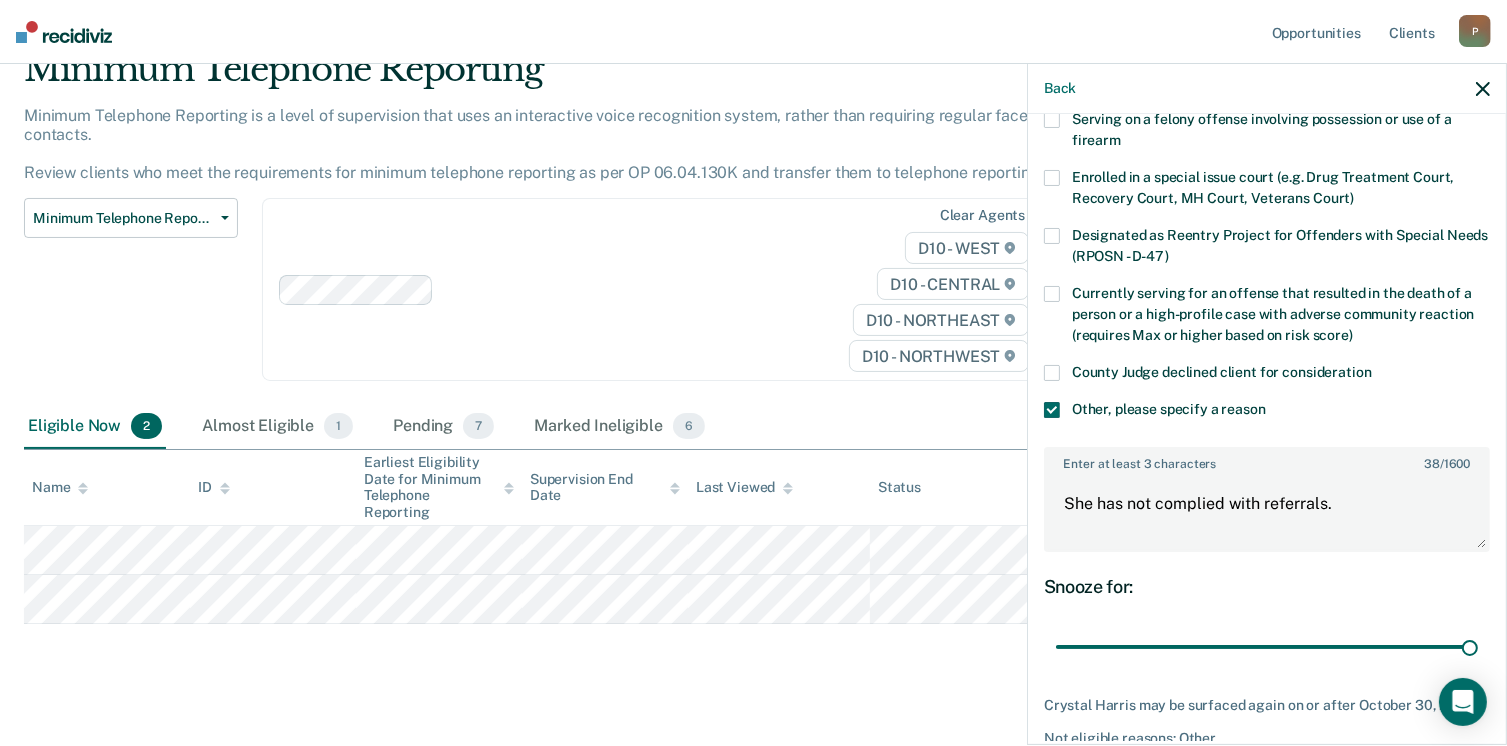 scroll, scrollTop: 248, scrollLeft: 0, axis: vertical 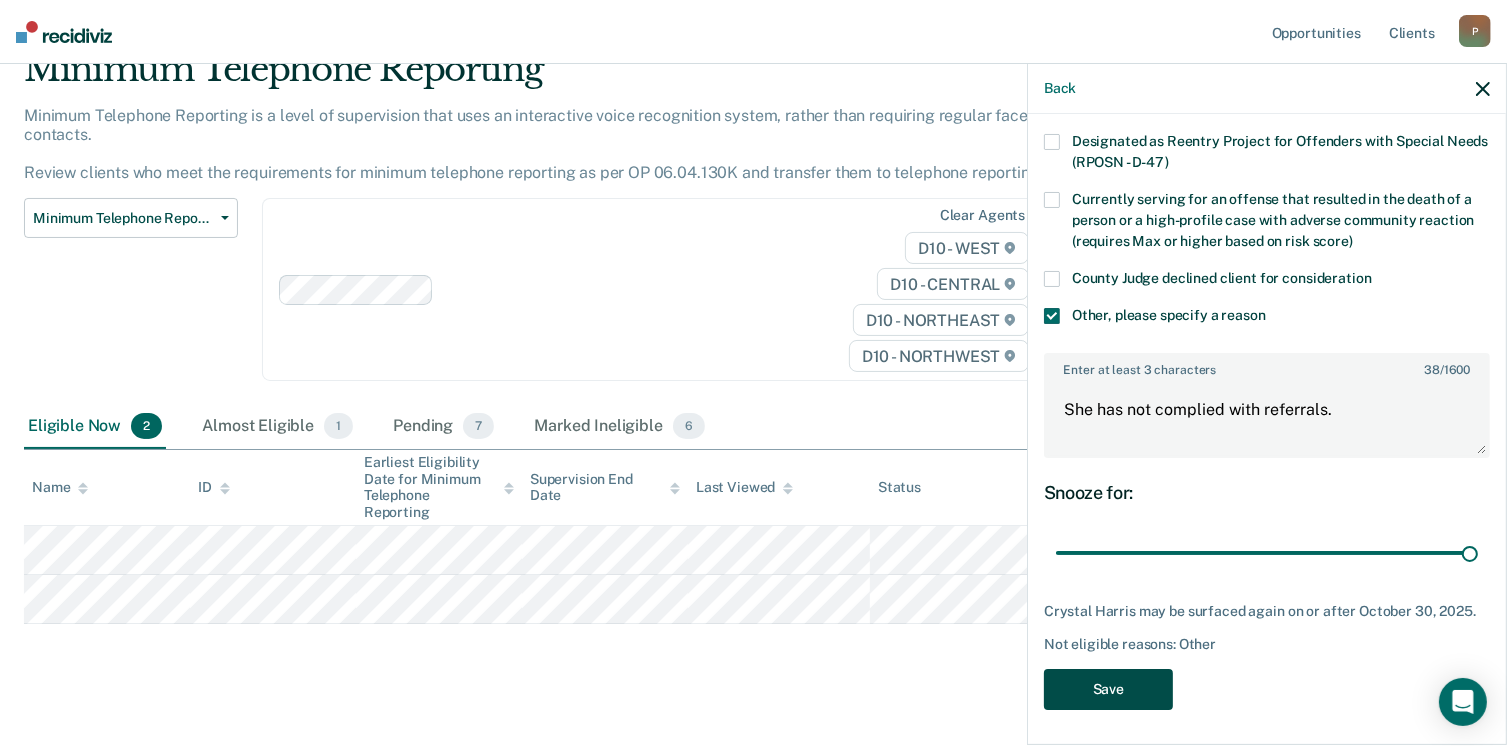 drag, startPoint x: 1160, startPoint y: 667, endPoint x: 1148, endPoint y: 676, distance: 15 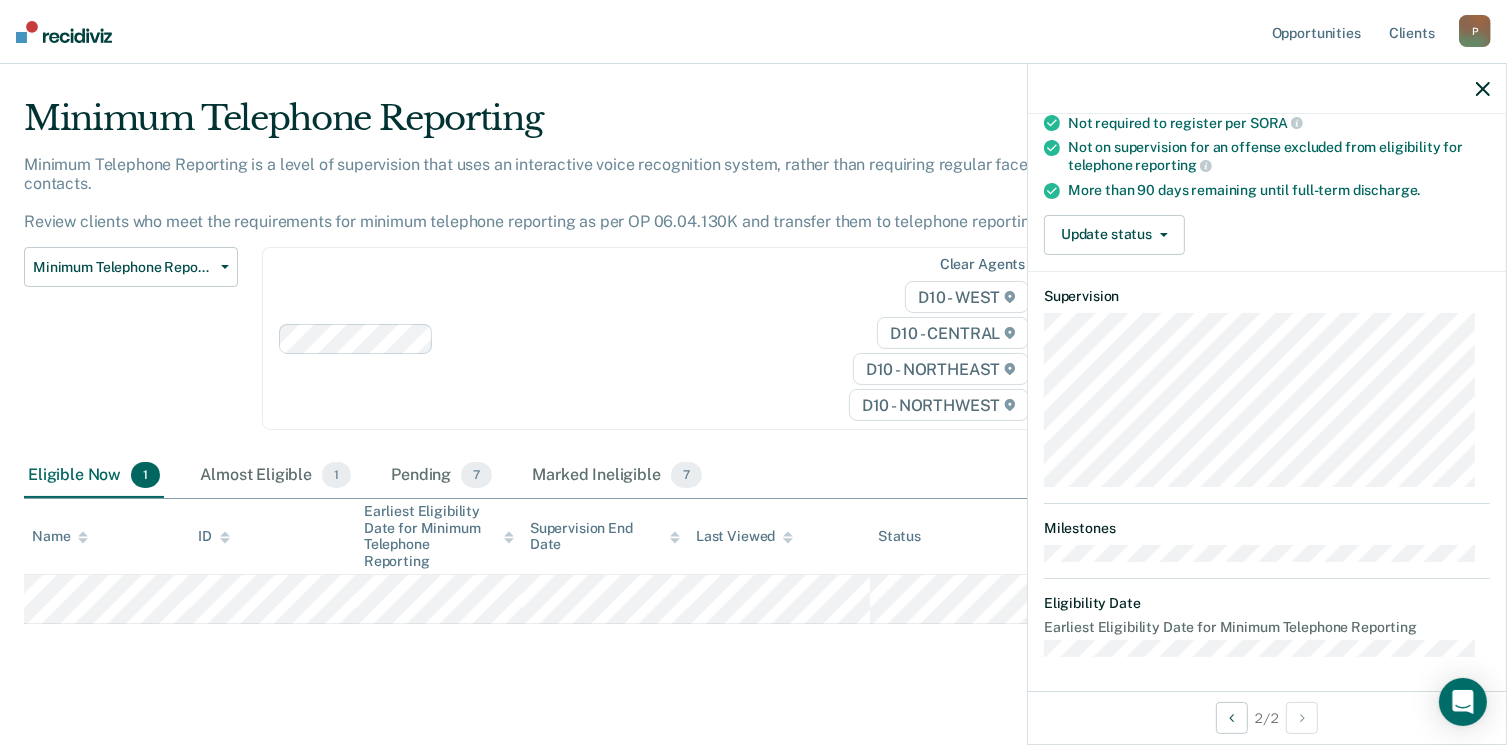 scroll, scrollTop: 247, scrollLeft: 0, axis: vertical 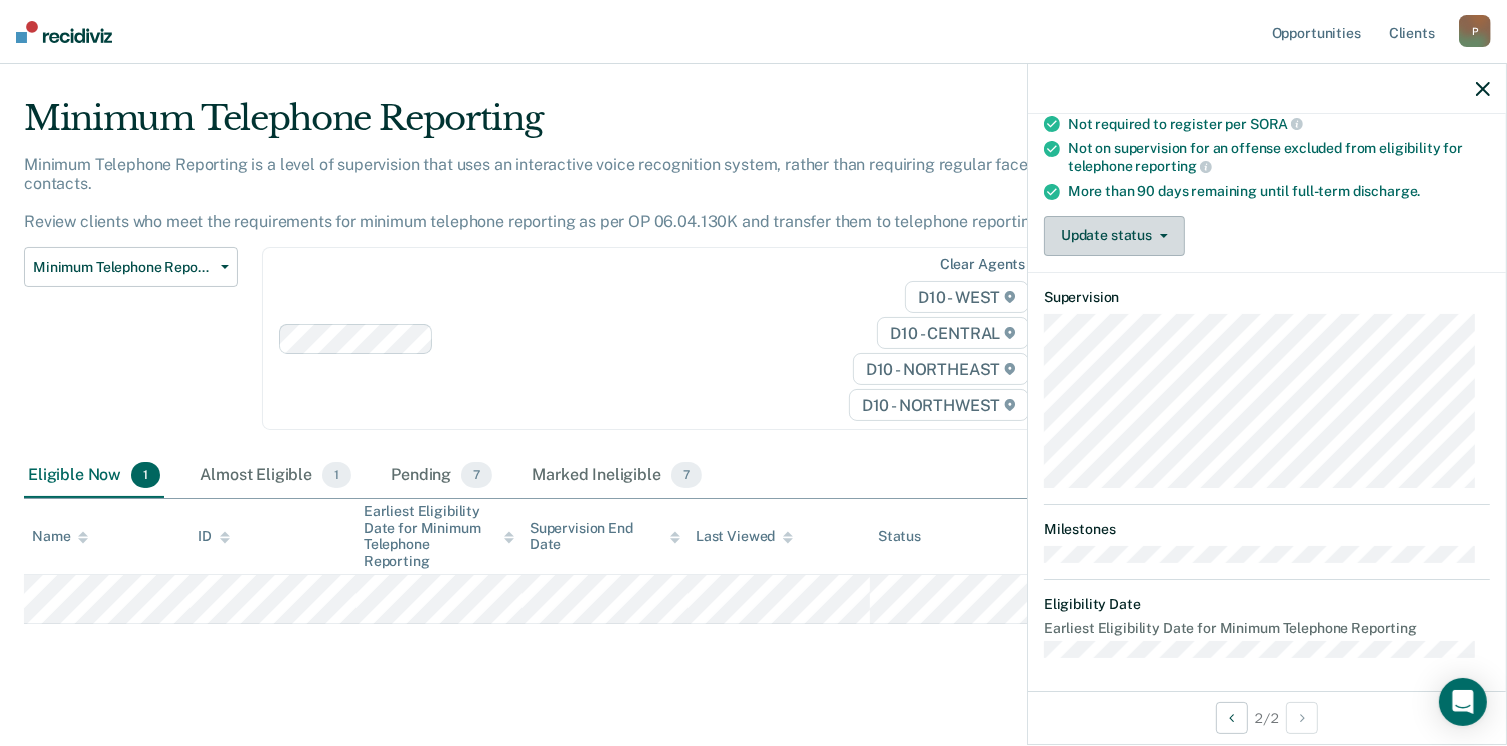click on "Update status" at bounding box center (1114, 236) 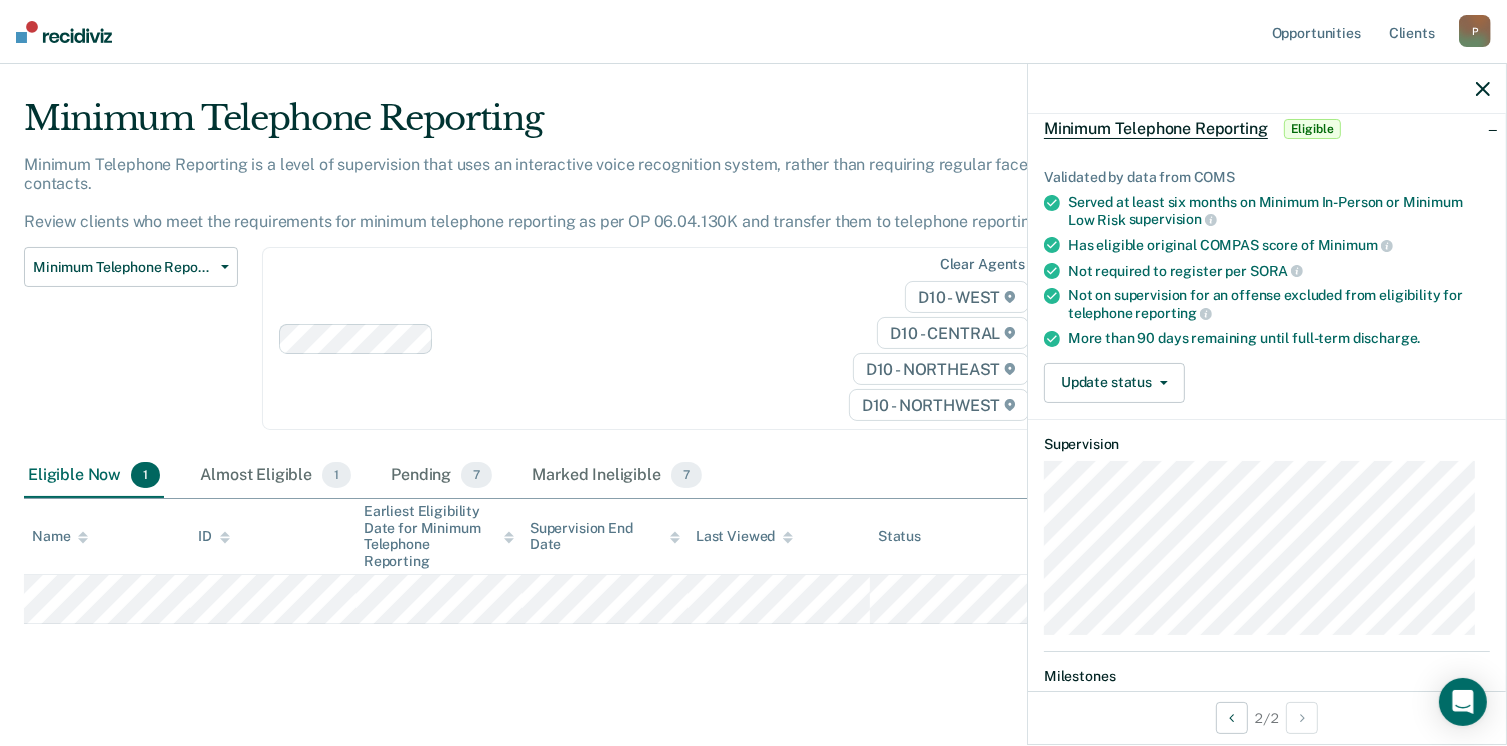 scroll, scrollTop: 81, scrollLeft: 0, axis: vertical 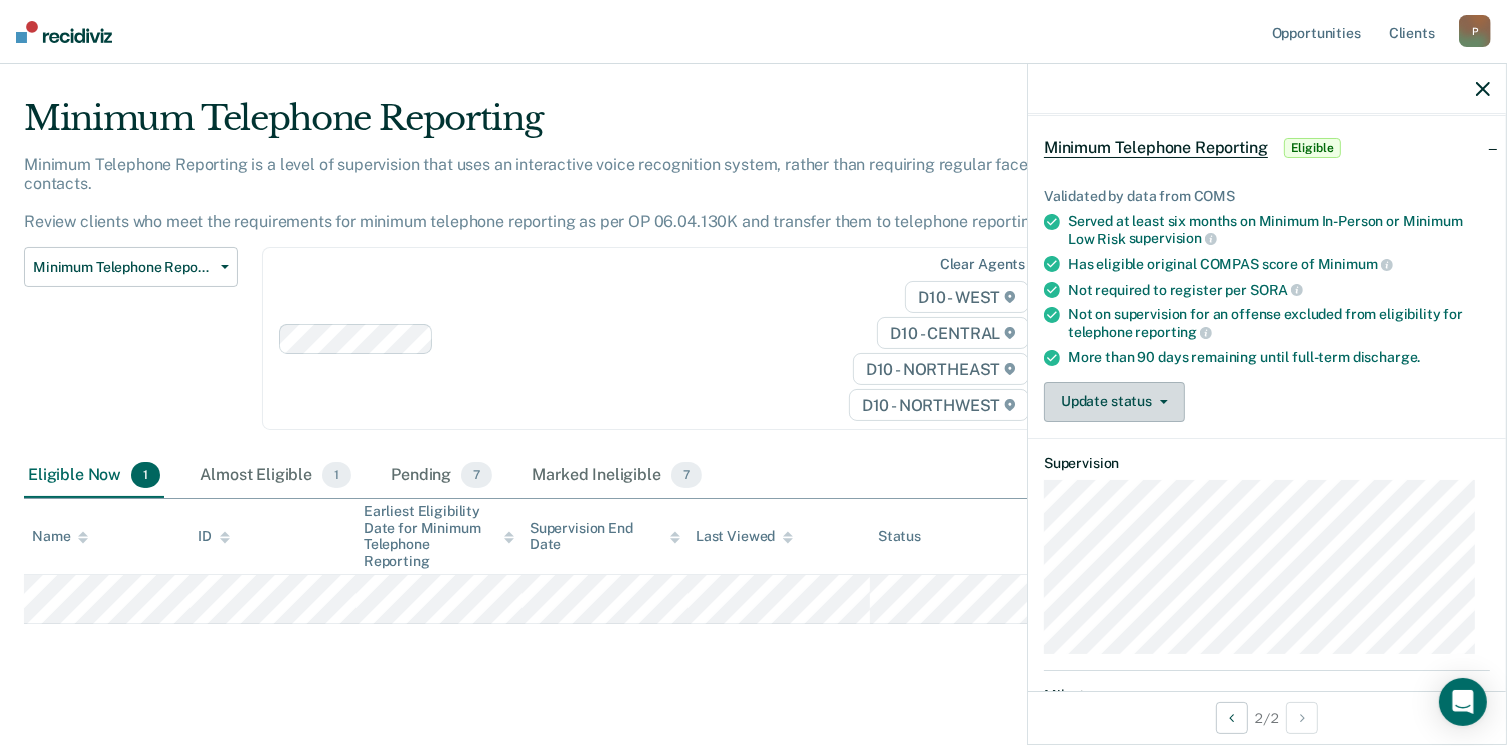 click on "Update status" at bounding box center [1114, 402] 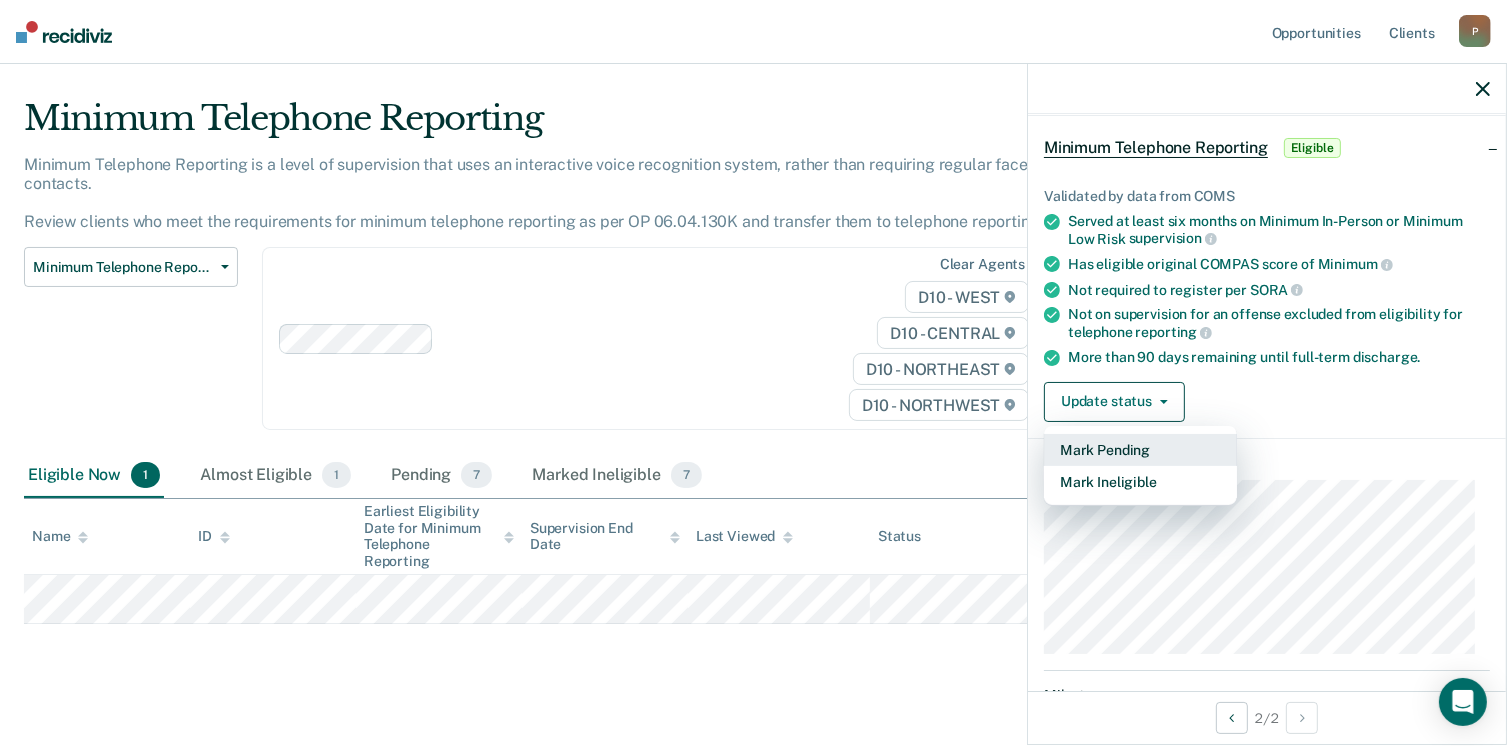 click on "Mark Pending" at bounding box center (1140, 450) 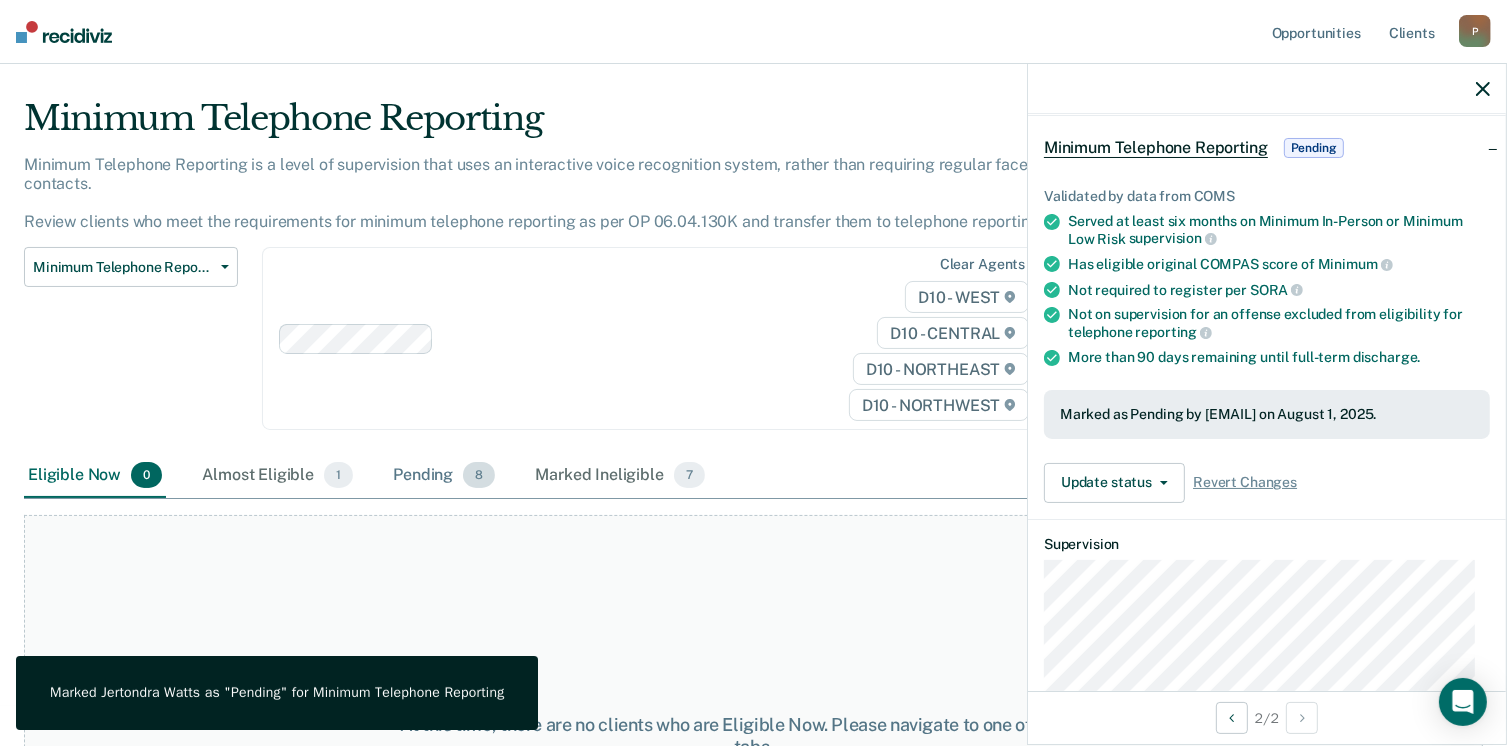 click on "Pending 8" at bounding box center (444, 476) 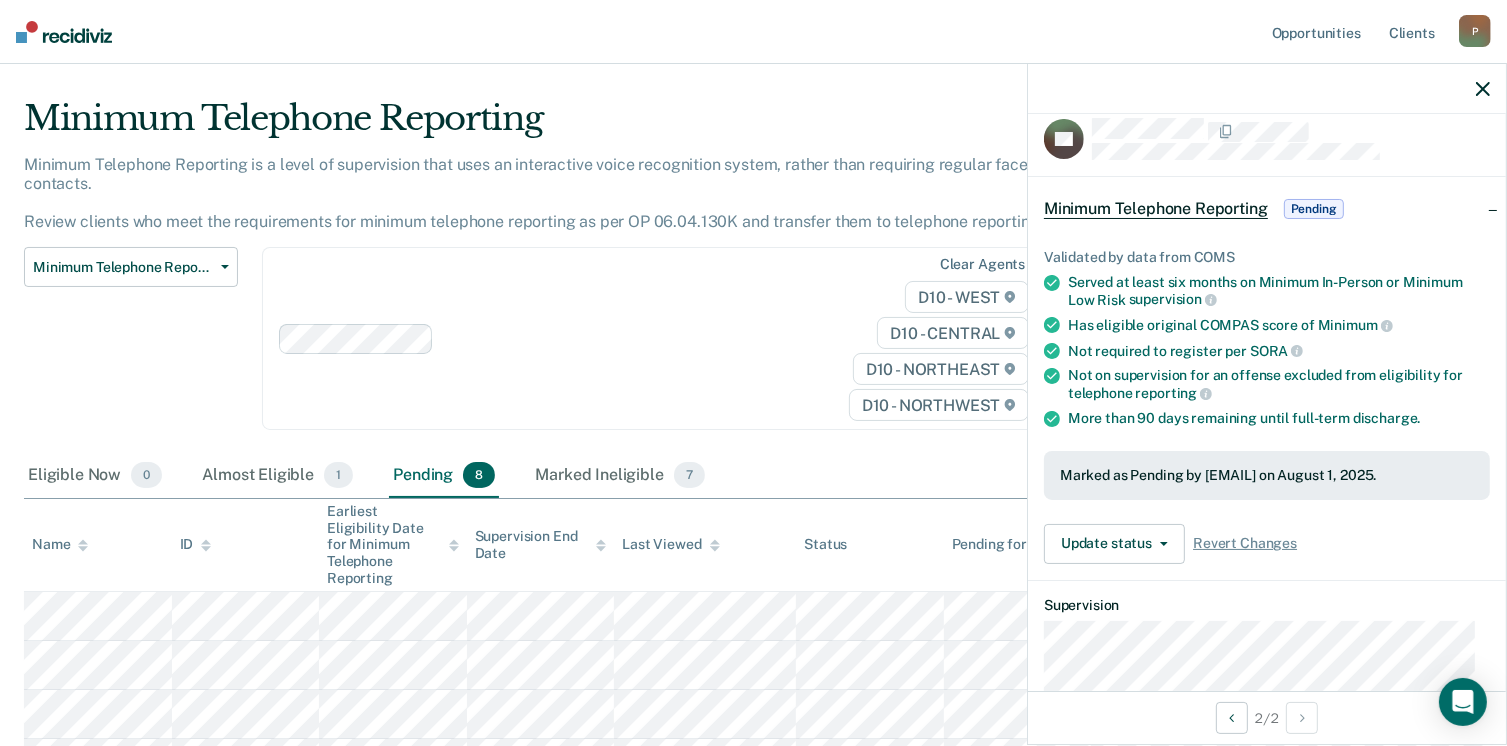 scroll, scrollTop: 0, scrollLeft: 0, axis: both 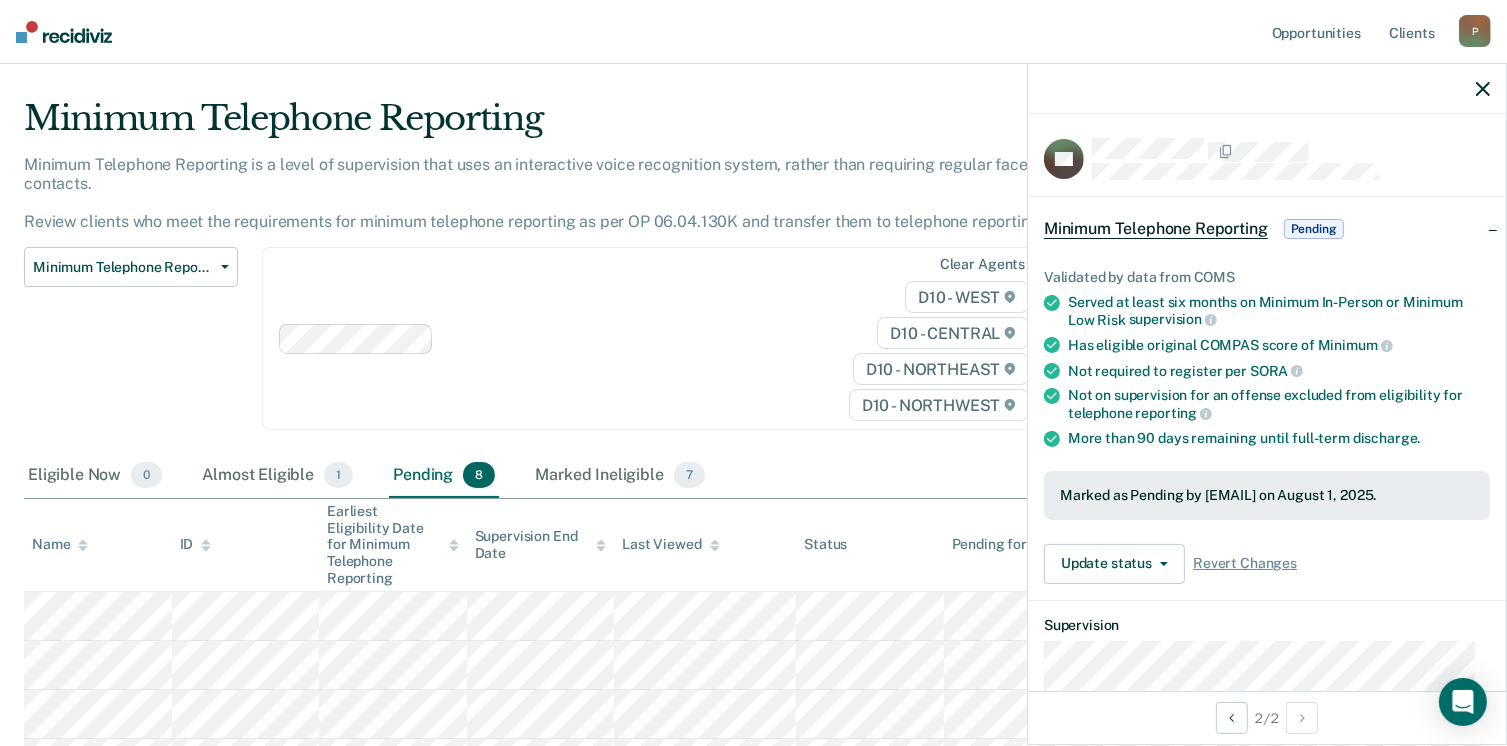 click 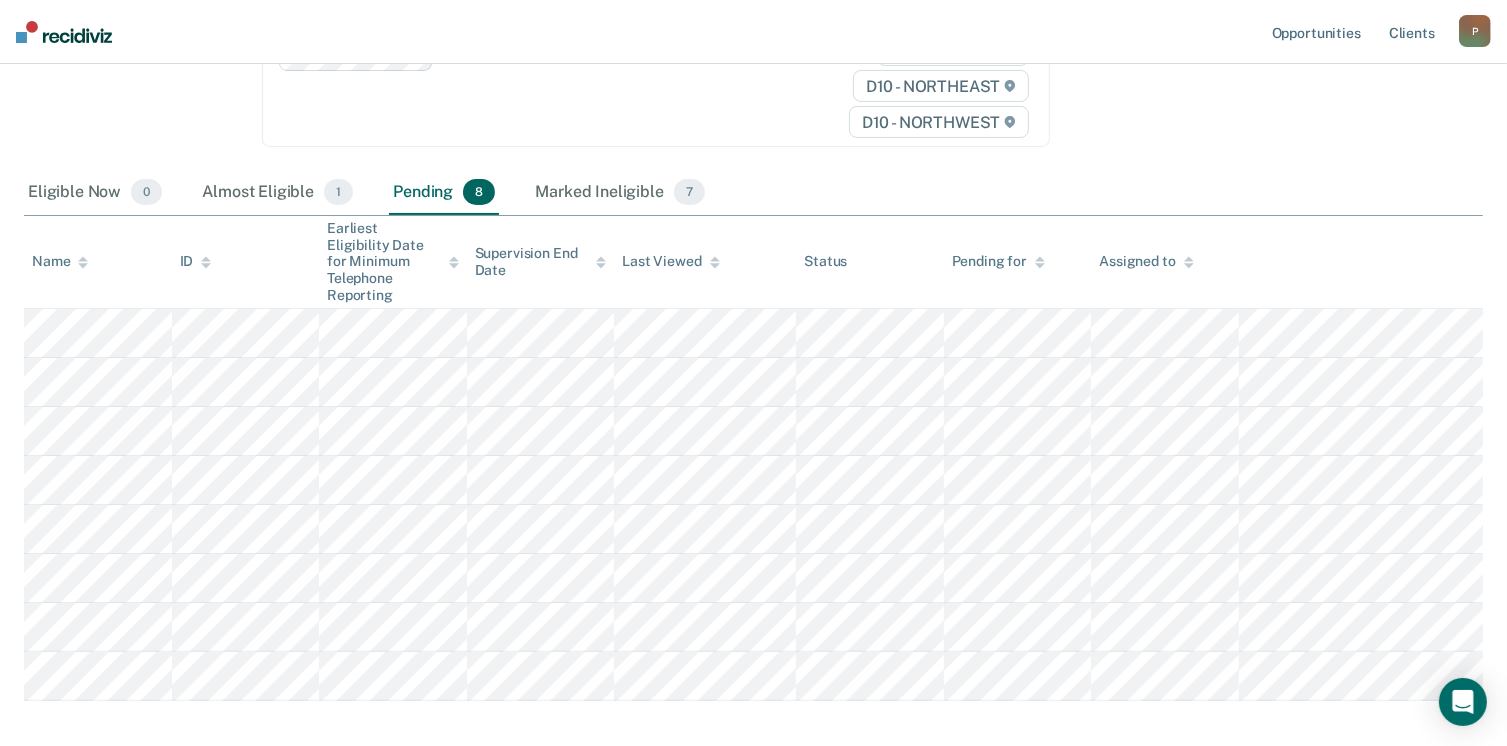 scroll, scrollTop: 333, scrollLeft: 0, axis: vertical 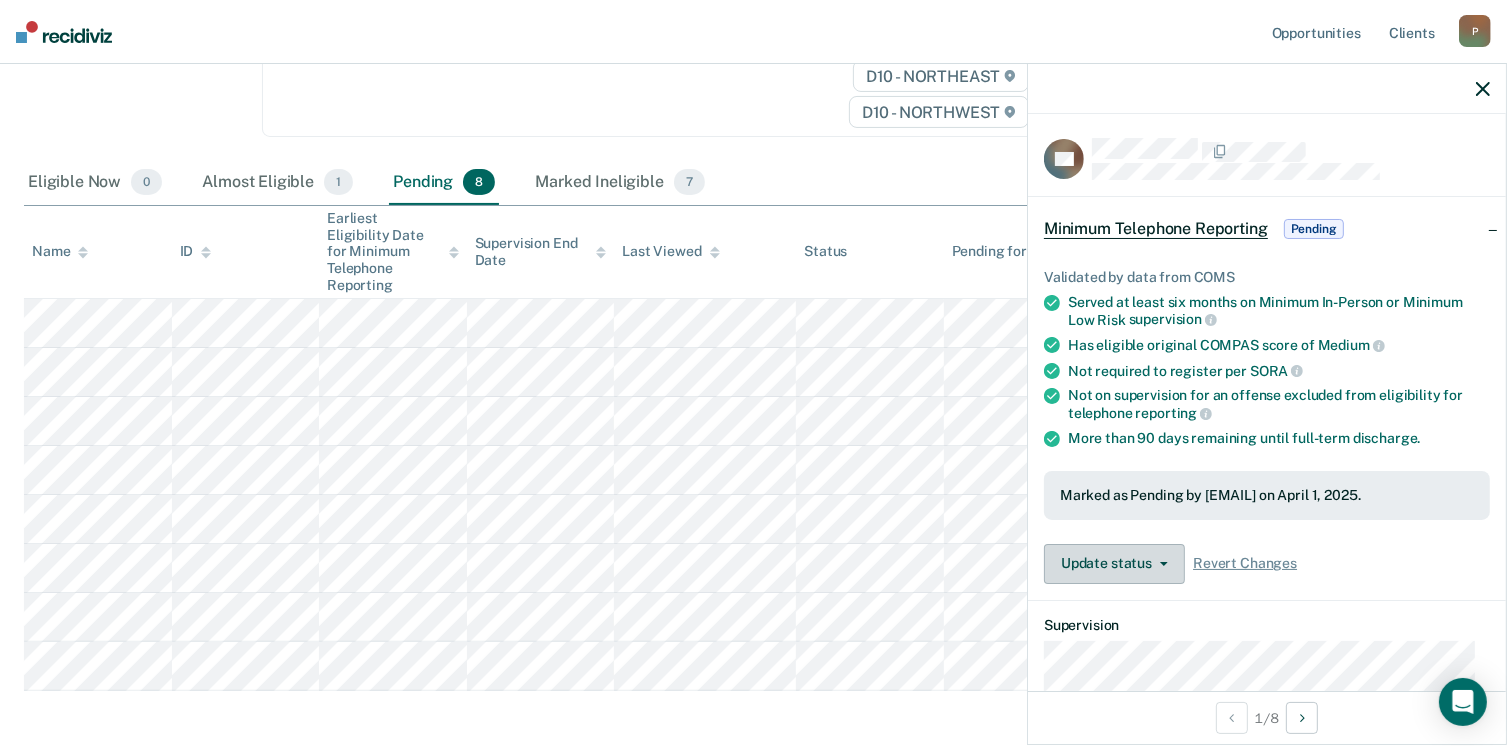 click on "Update status" at bounding box center (1114, 564) 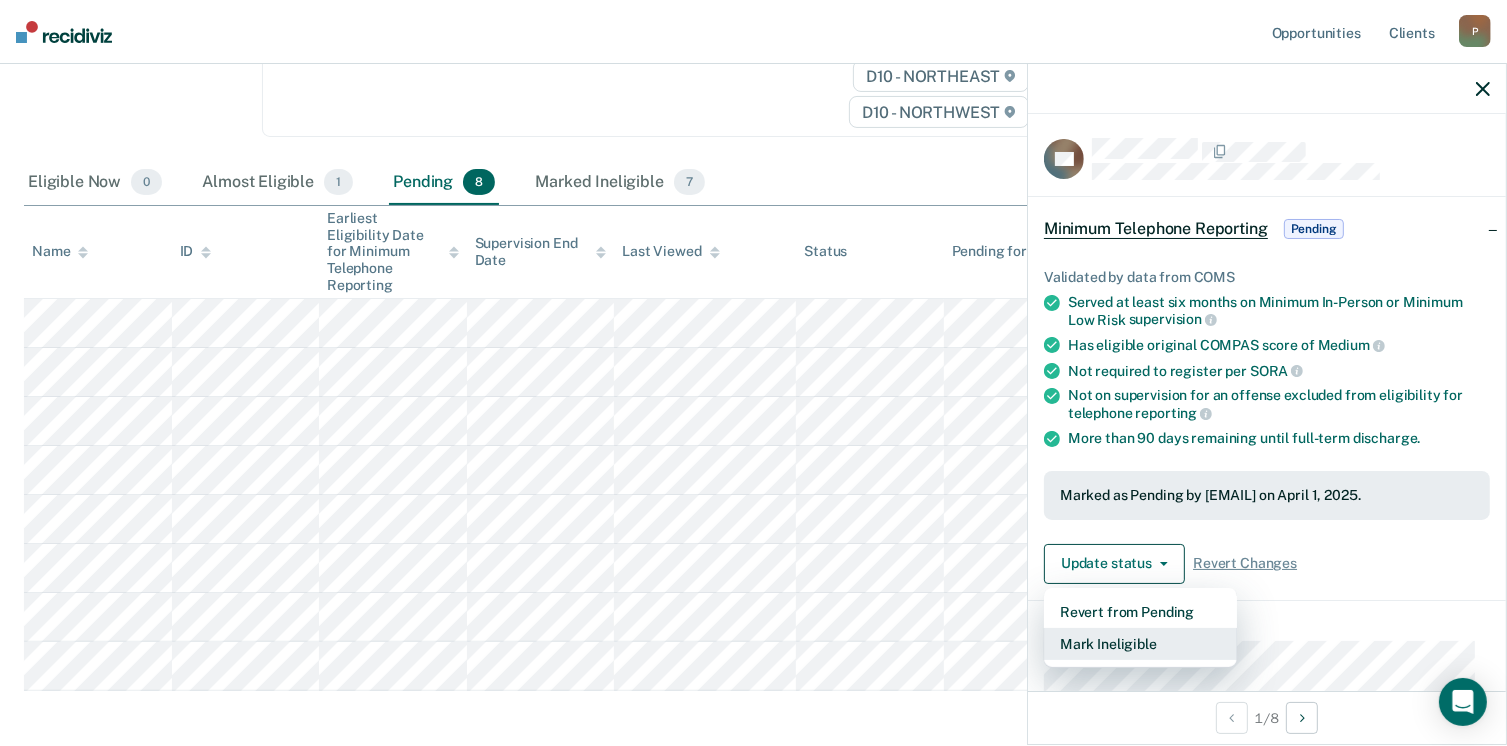 click on "Mark Ineligible" at bounding box center (1140, 644) 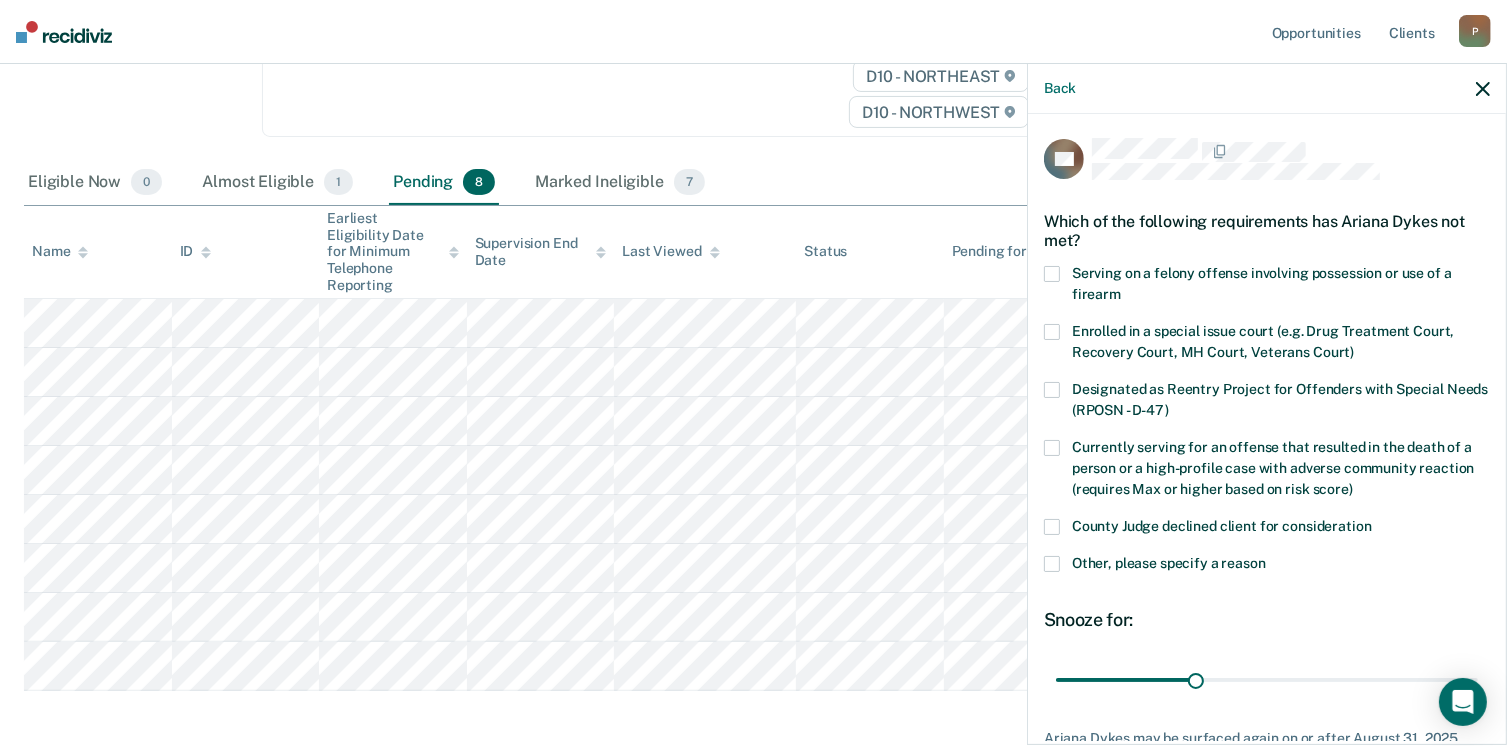 click at bounding box center [1052, 564] 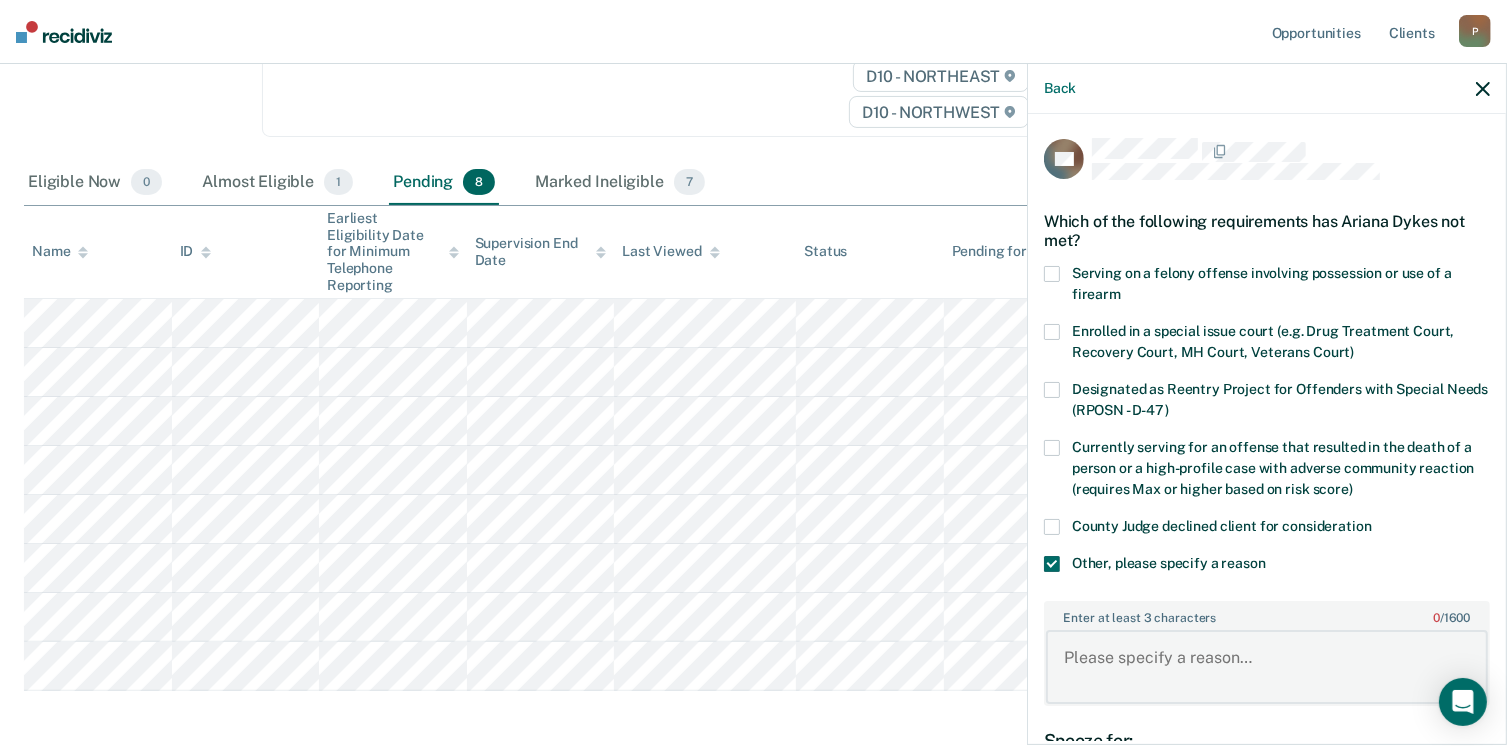 click on "Enter at least 3 characters 0  /  1600" at bounding box center [1267, 667] 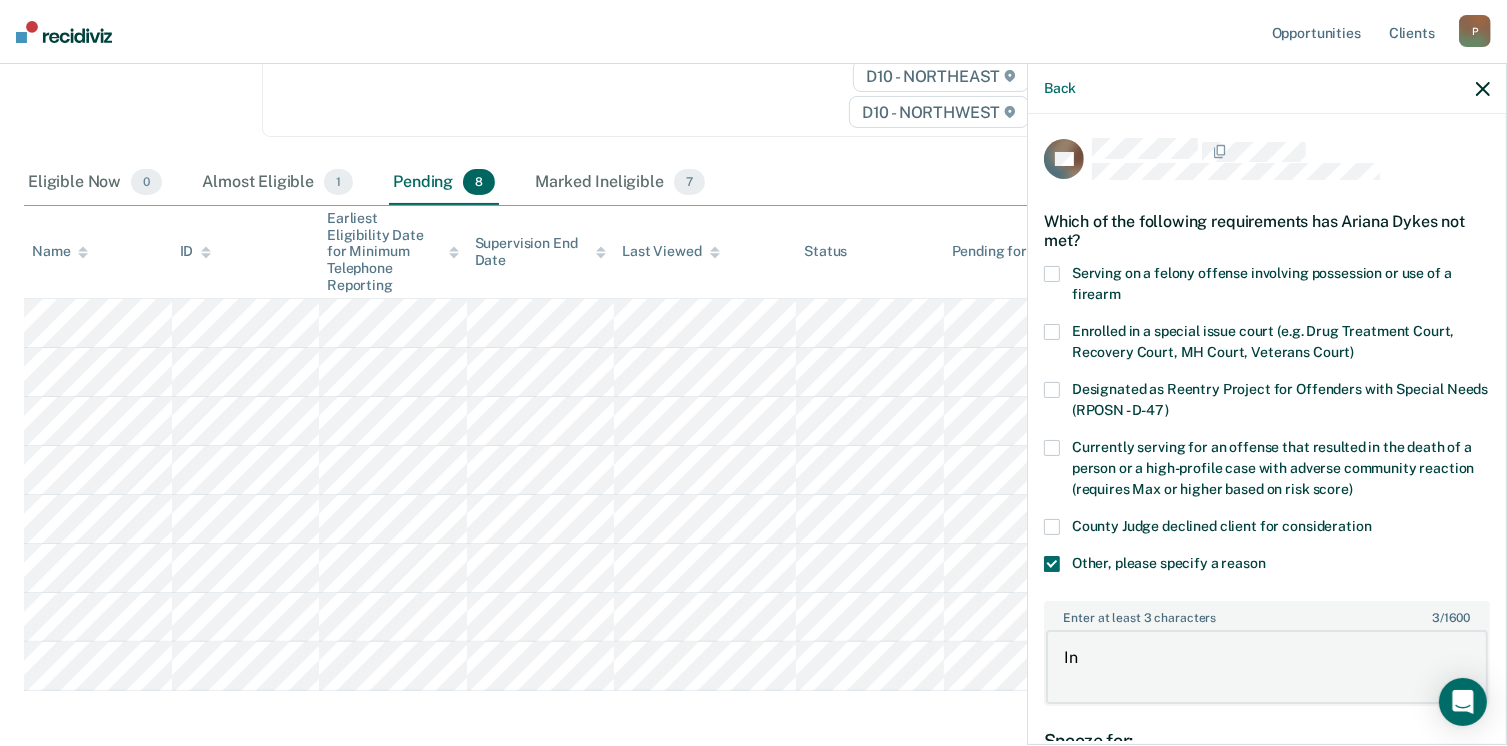 type on "I" 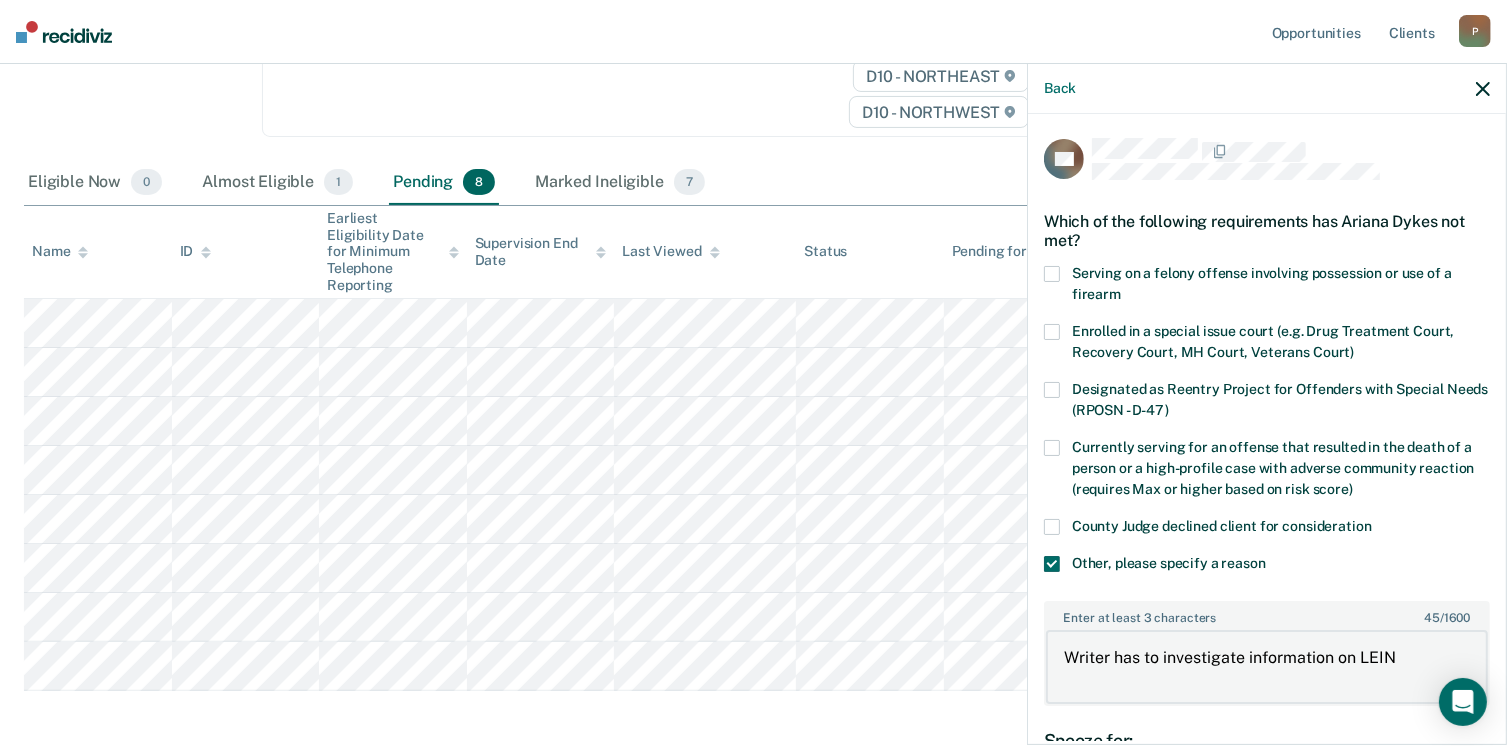 type on "Writer has to investigate information on LEIN" 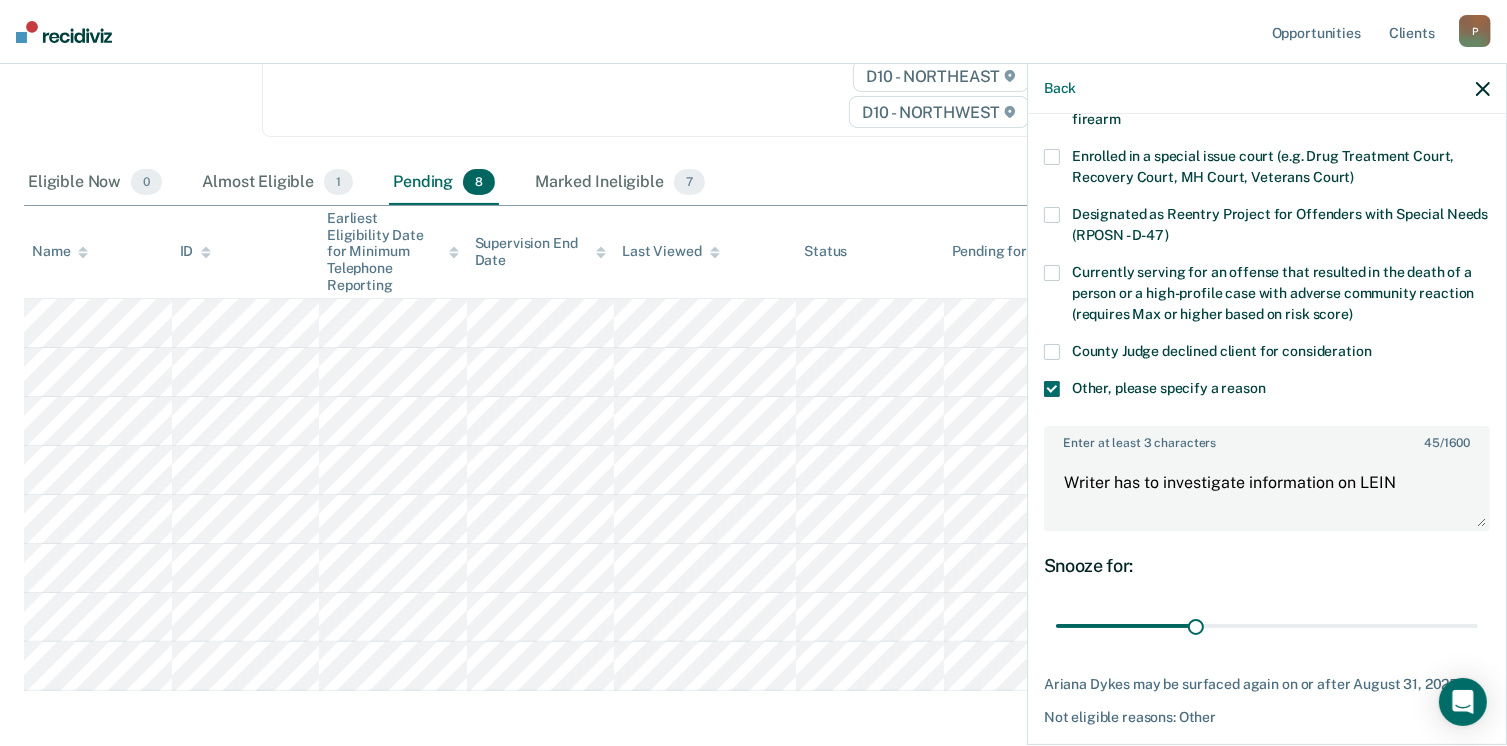 scroll, scrollTop: 173, scrollLeft: 0, axis: vertical 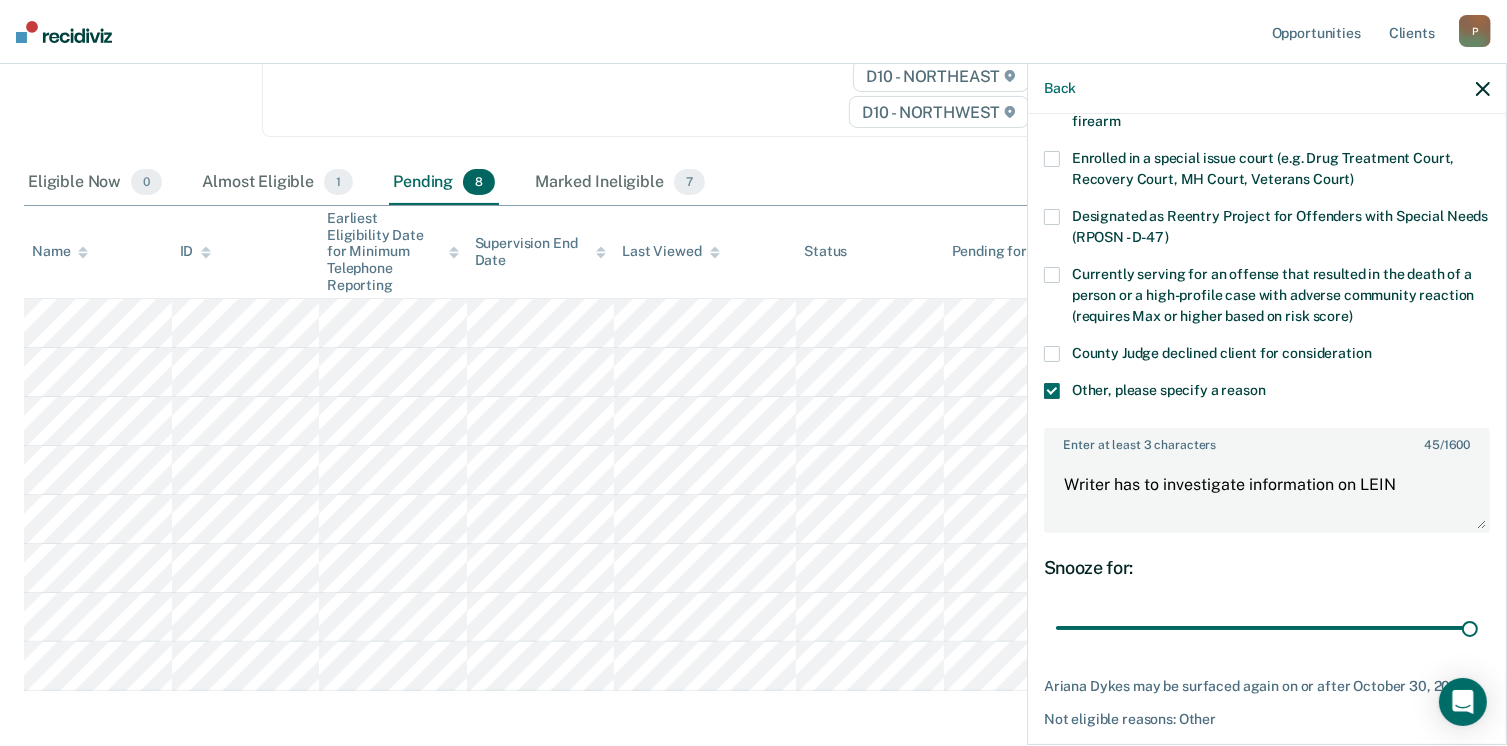 drag, startPoint x: 1182, startPoint y: 622, endPoint x: 1477, endPoint y: 677, distance: 300.0833 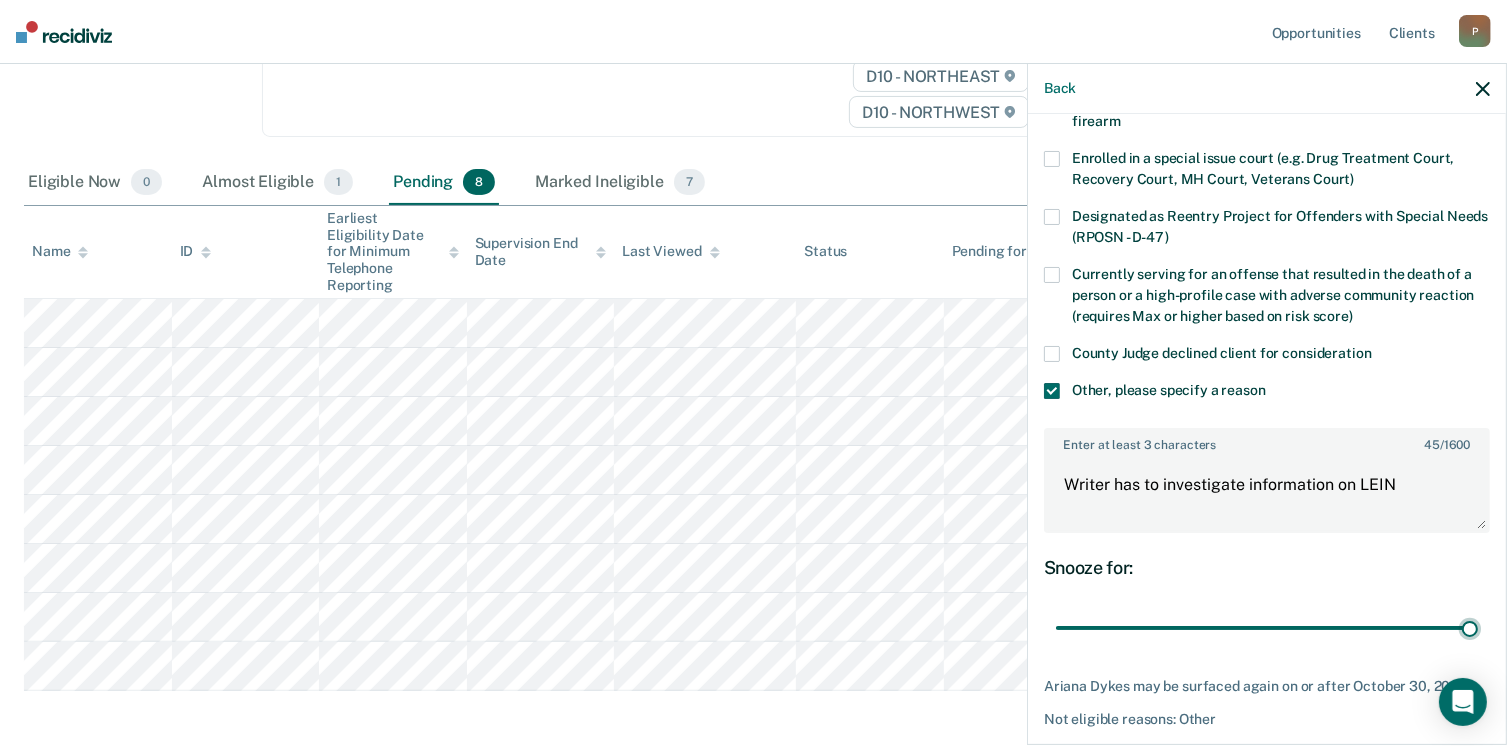 type on "90" 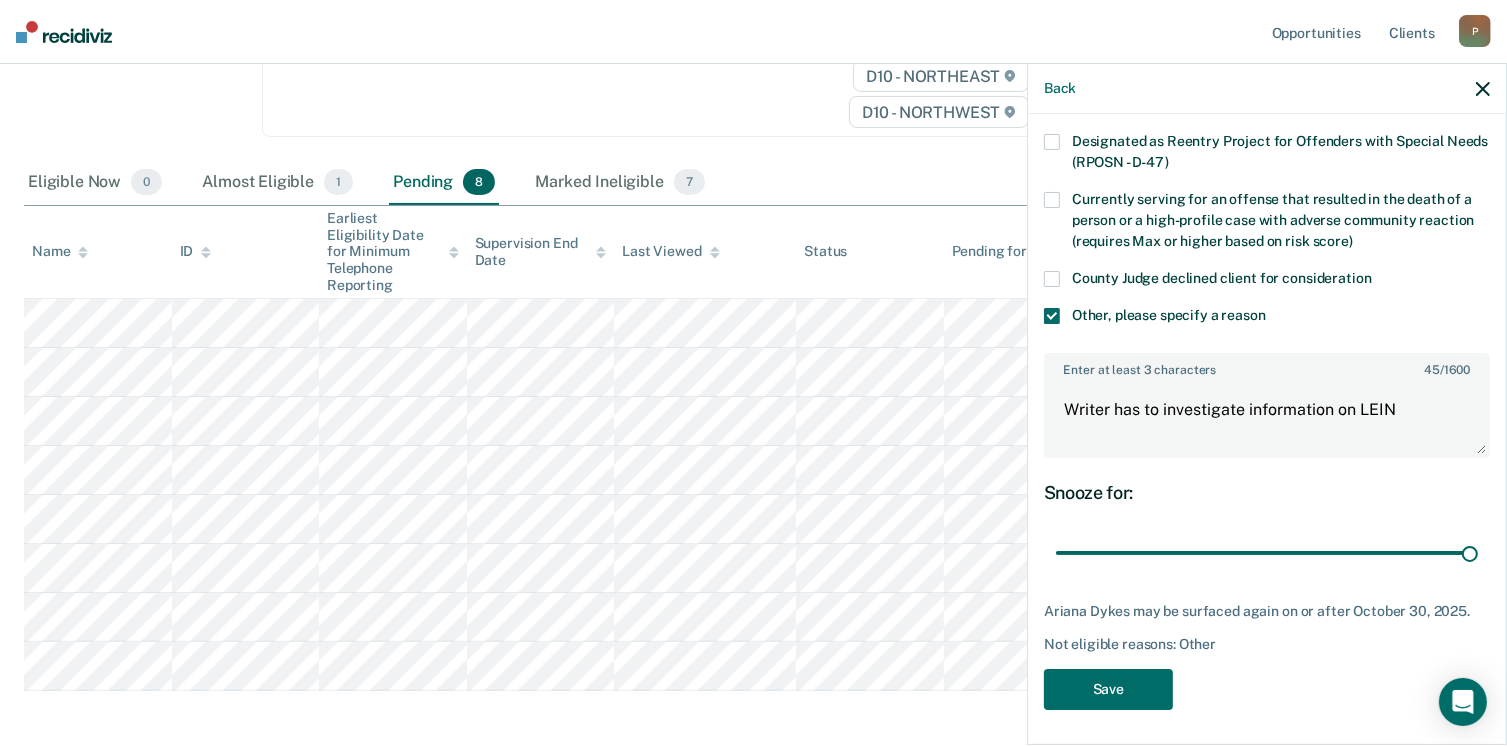 scroll, scrollTop: 229, scrollLeft: 0, axis: vertical 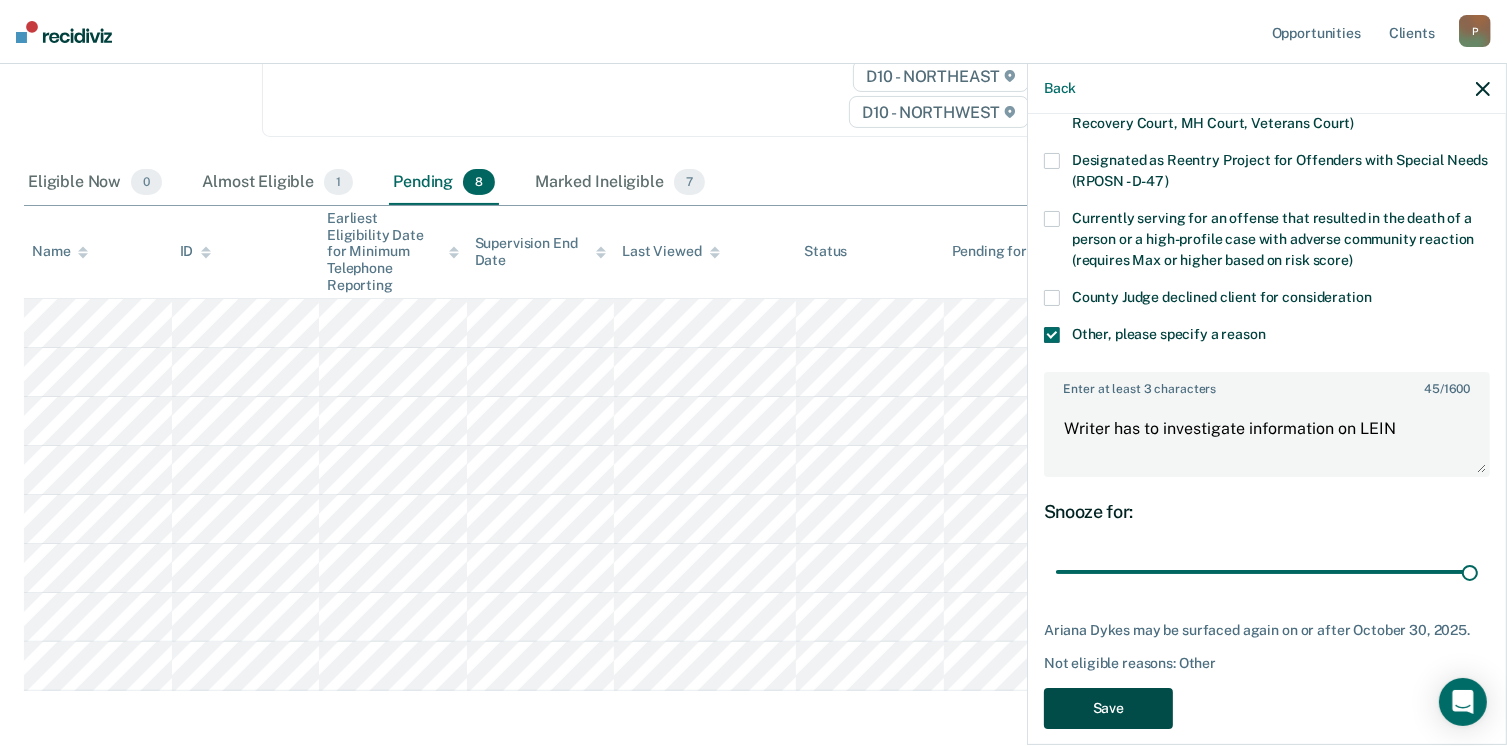 click on "Save" at bounding box center [1108, 708] 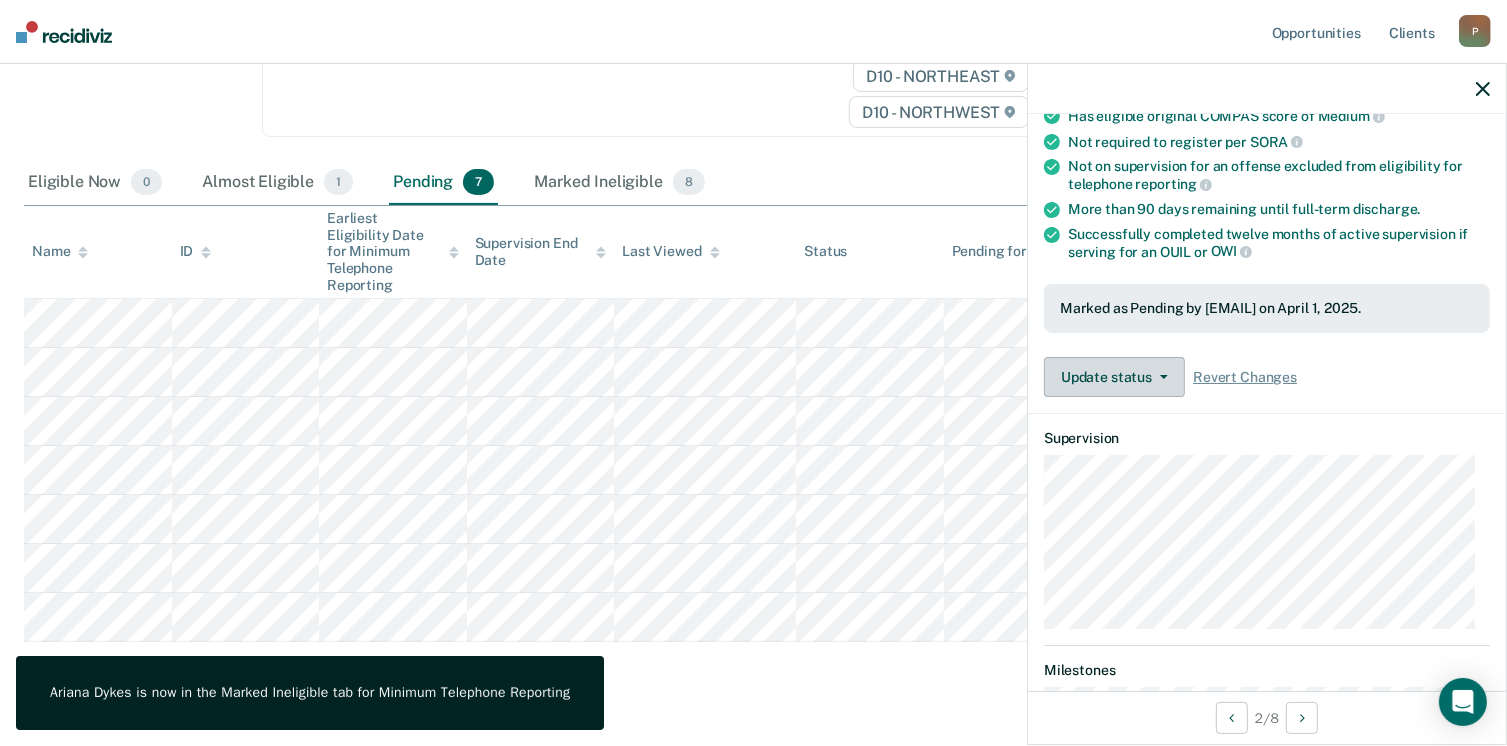 click on "Update status" at bounding box center (1114, 377) 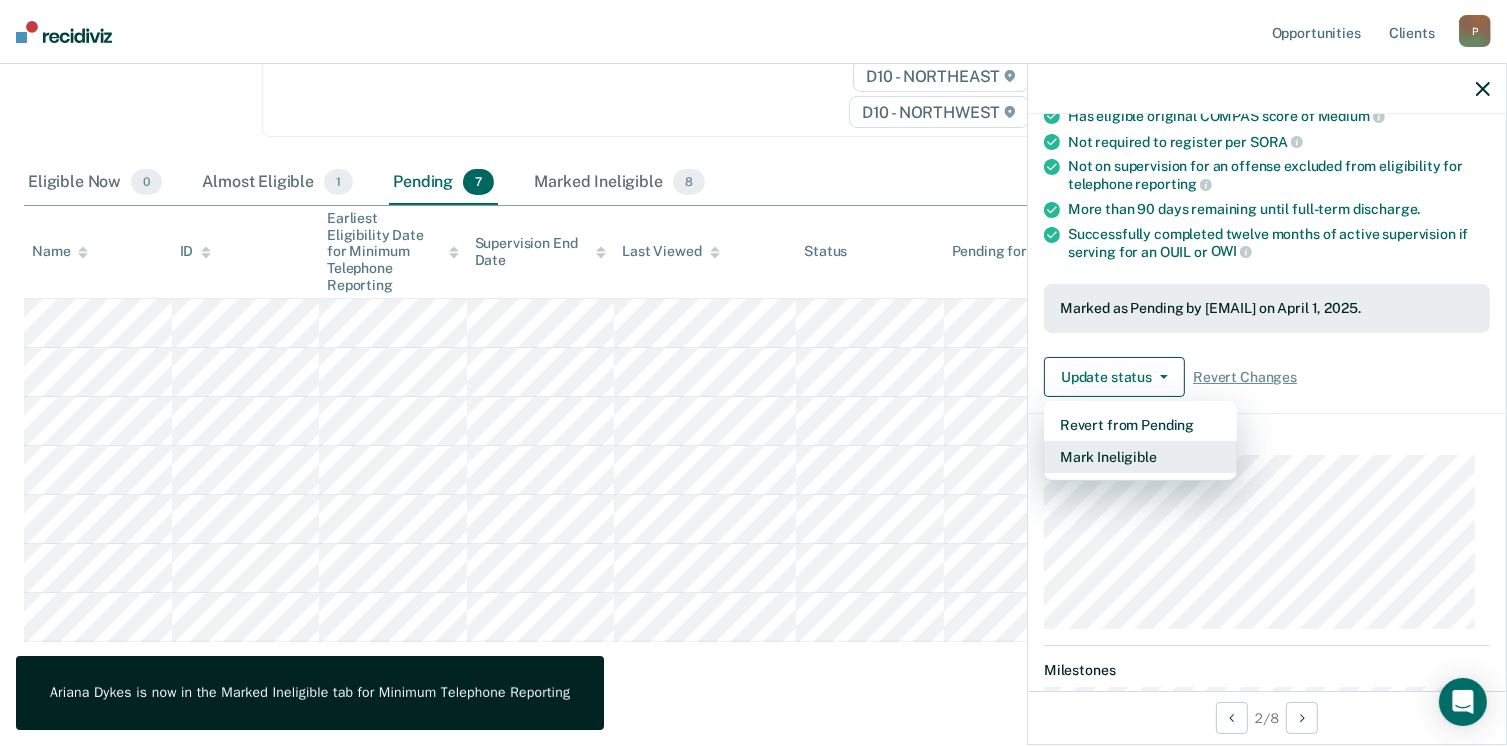 click on "Mark Ineligible" at bounding box center (1140, 457) 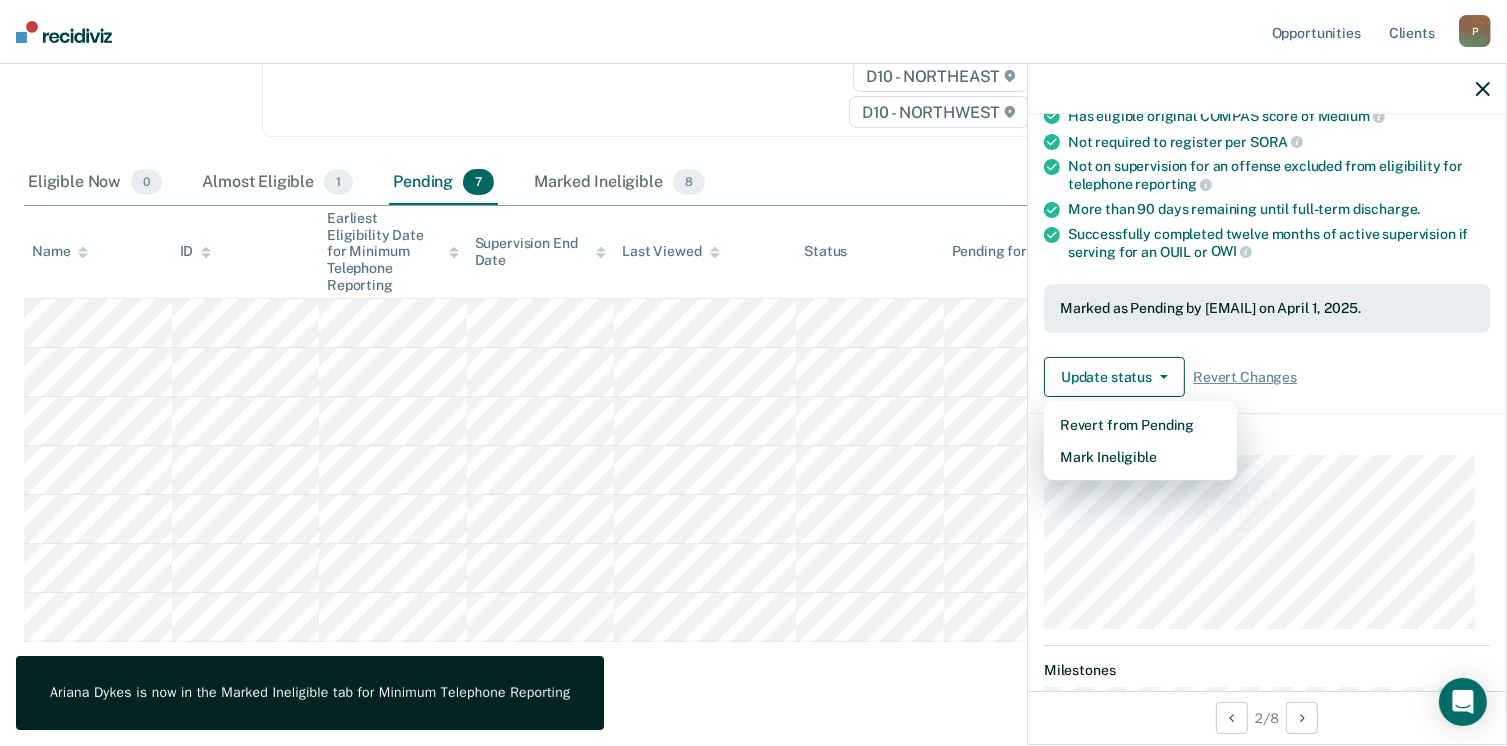 scroll, scrollTop: 146, scrollLeft: 0, axis: vertical 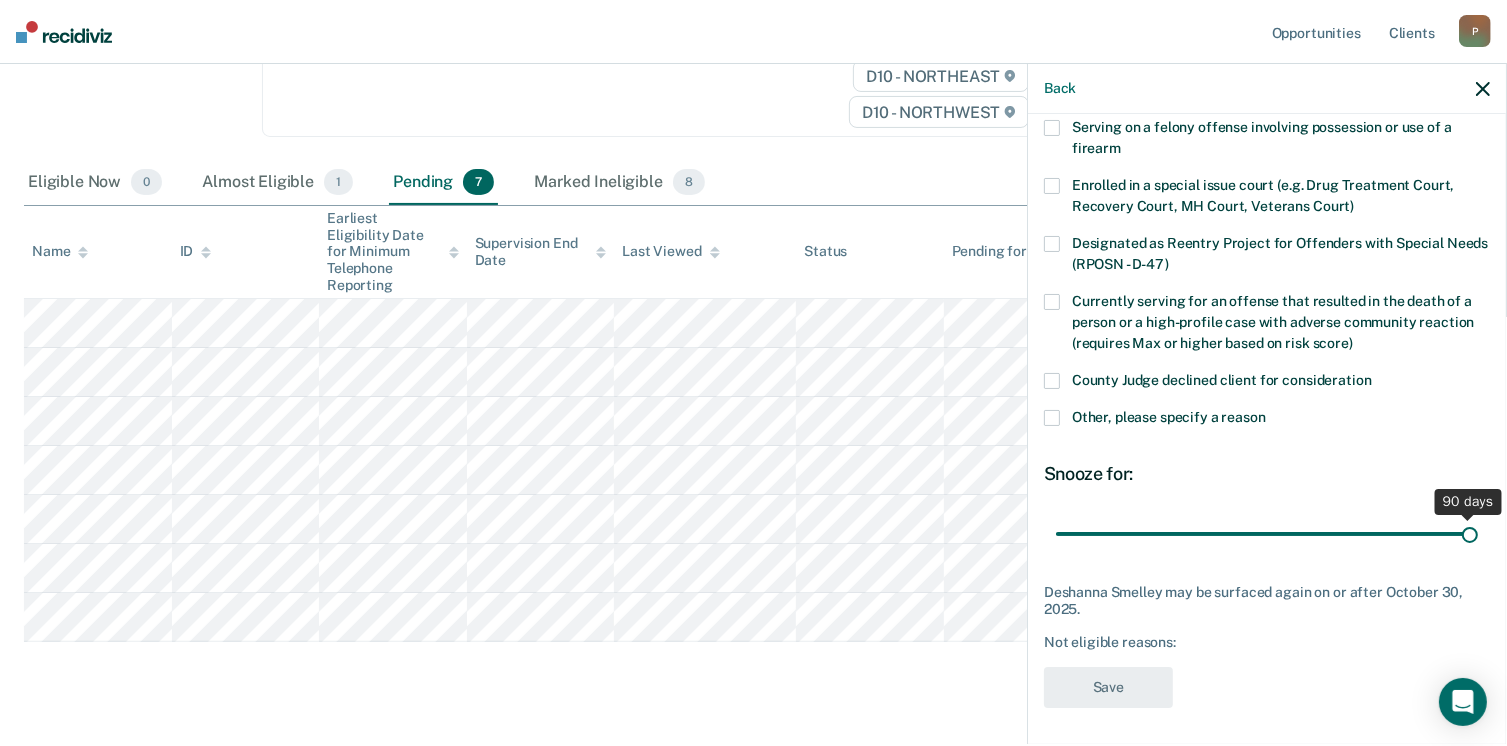 drag, startPoint x: 1193, startPoint y: 526, endPoint x: 1477, endPoint y: 558, distance: 285.79712 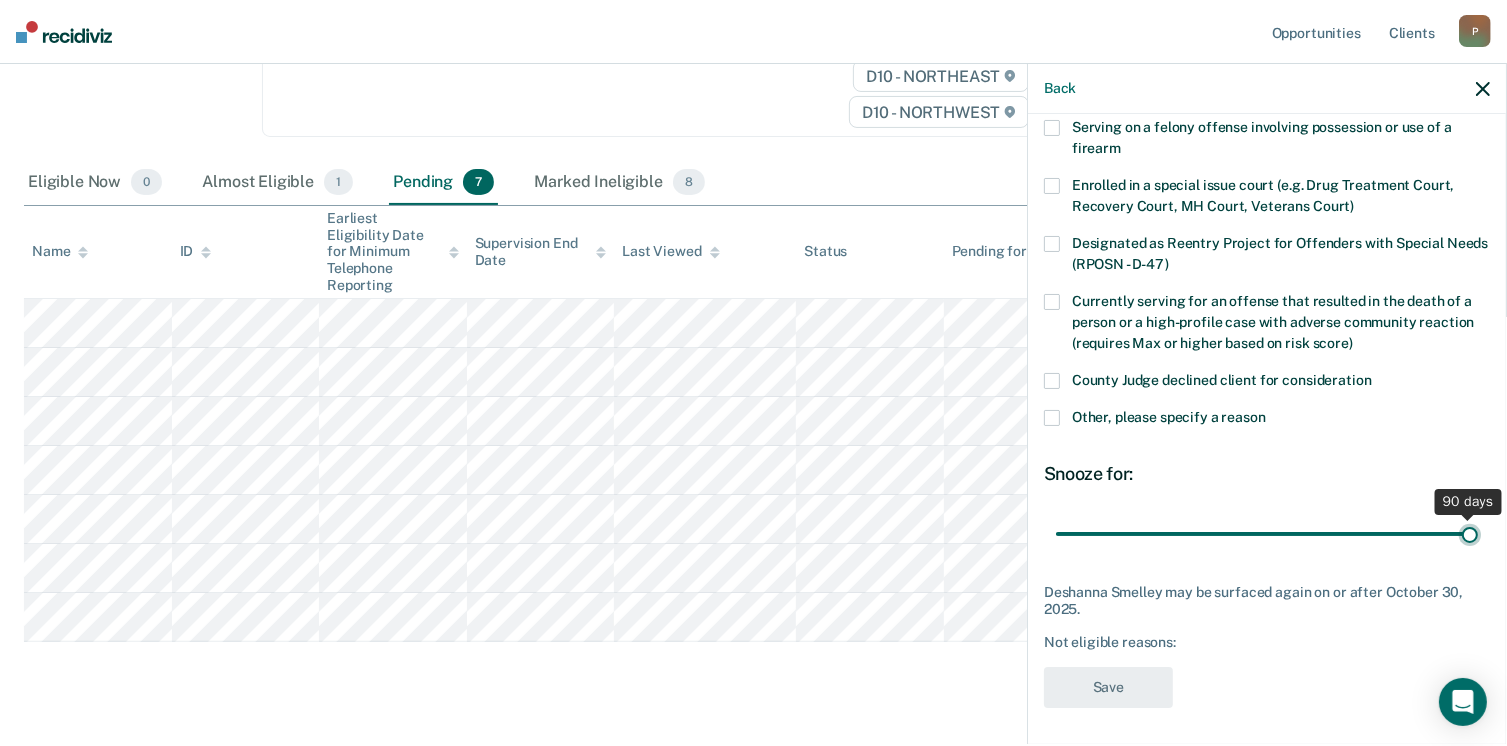 type on "90" 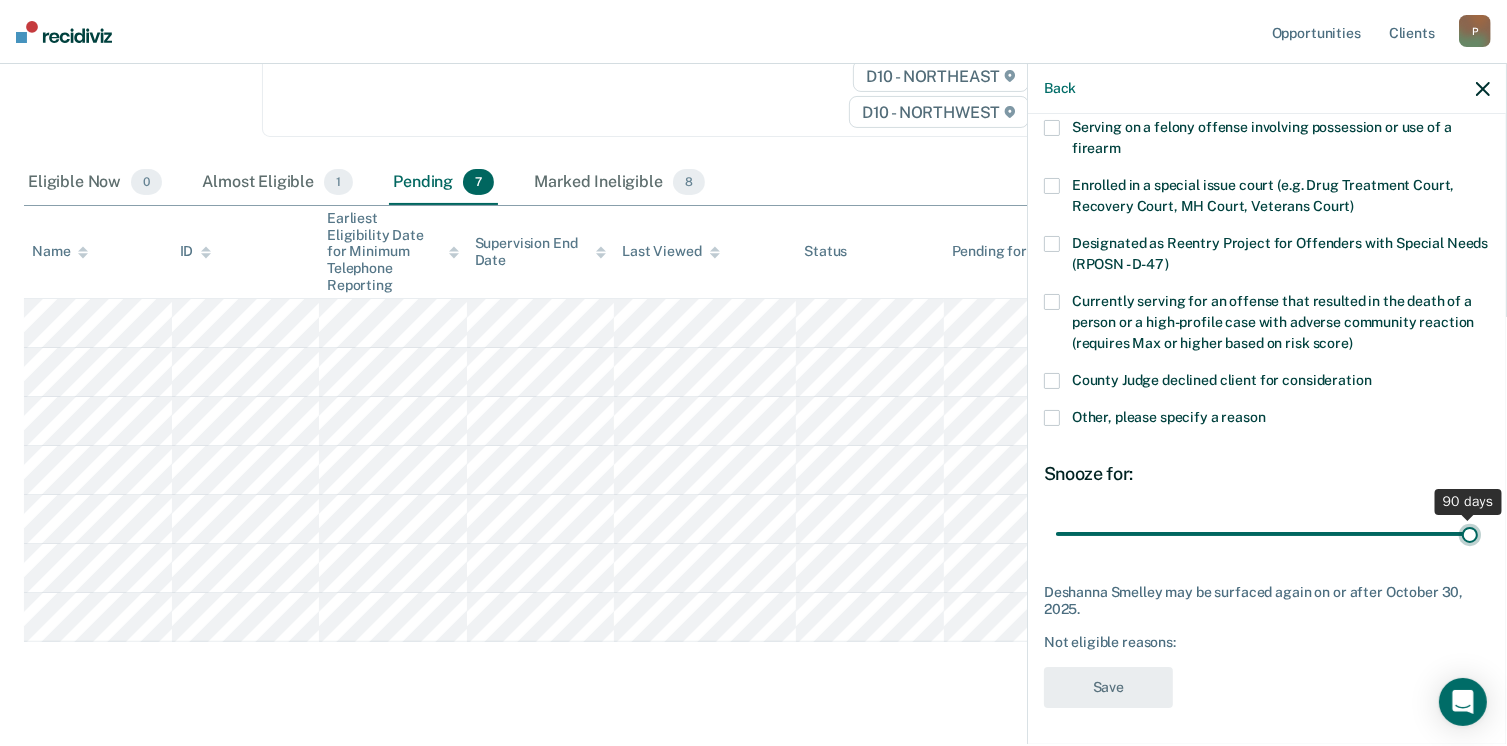 click at bounding box center (1267, 534) 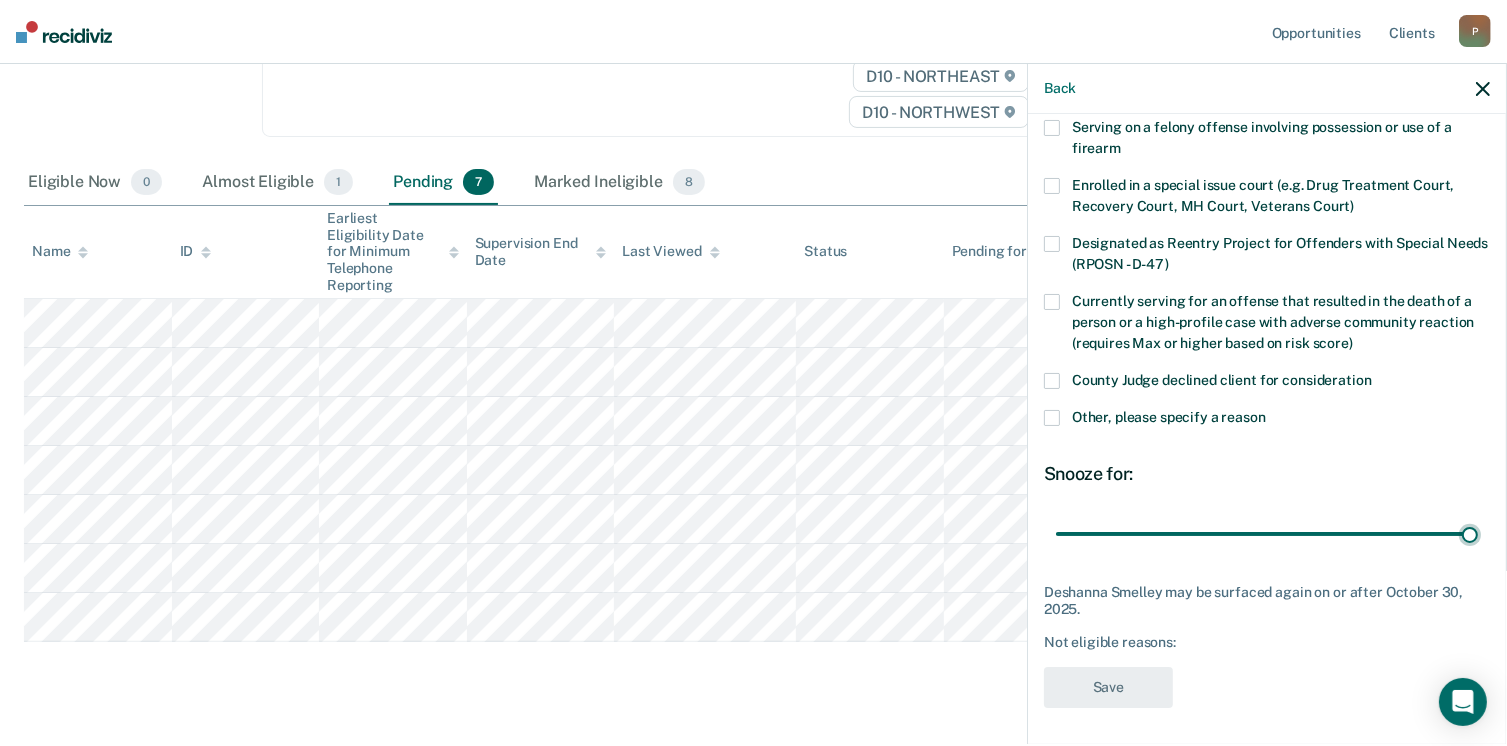 click at bounding box center (1052, 418) 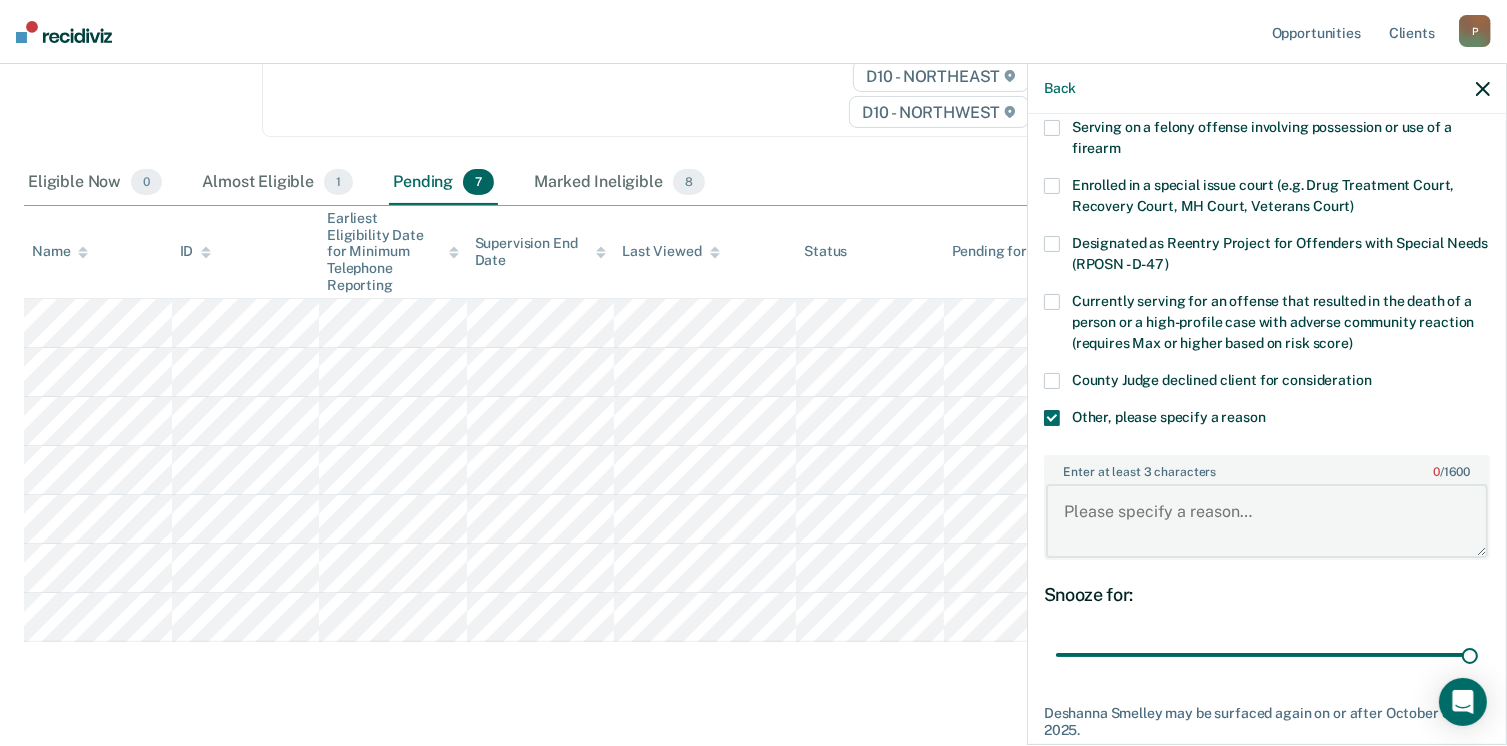 click on "Enter at least 3 characters 0  /  1600" at bounding box center (1267, 521) 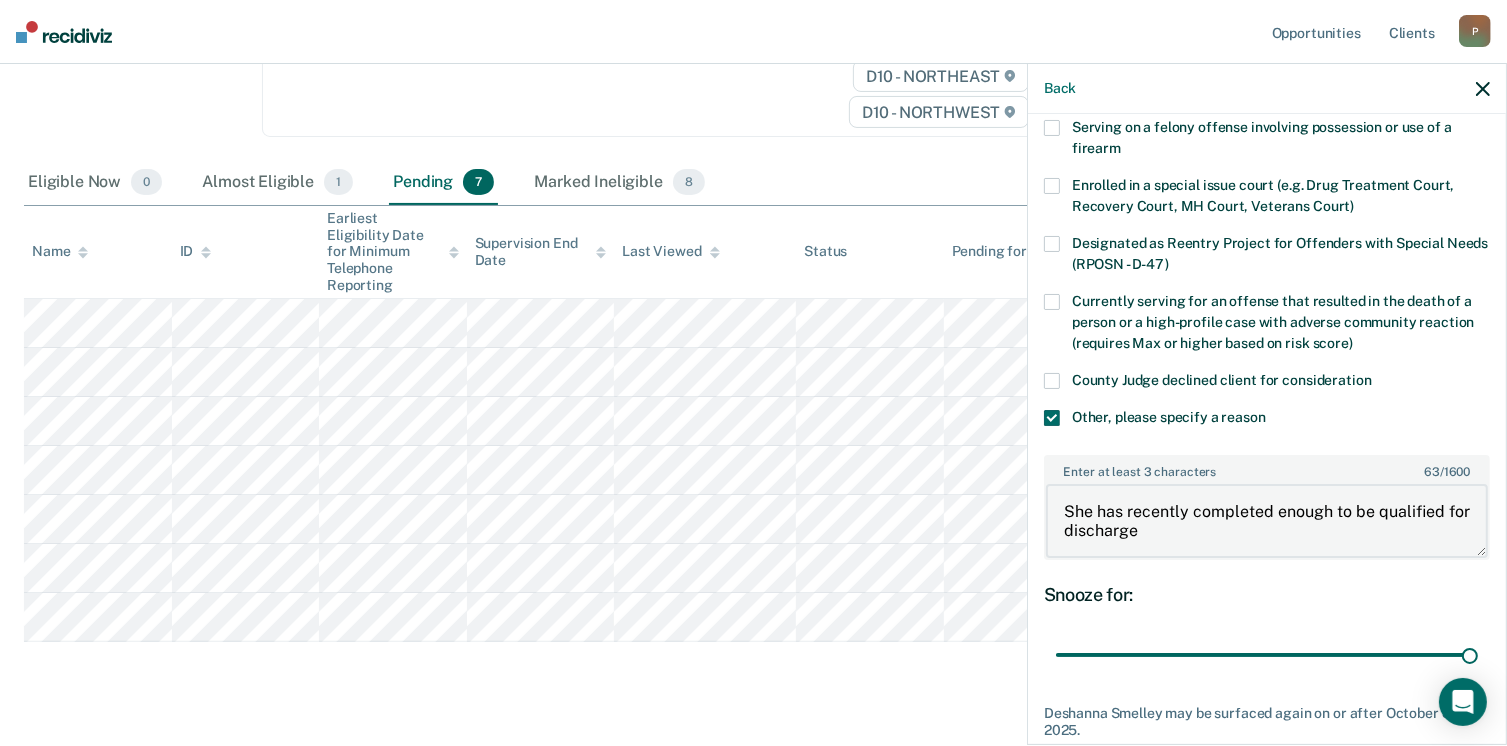 type on "She has recently completed enough to be qualified for discharge" 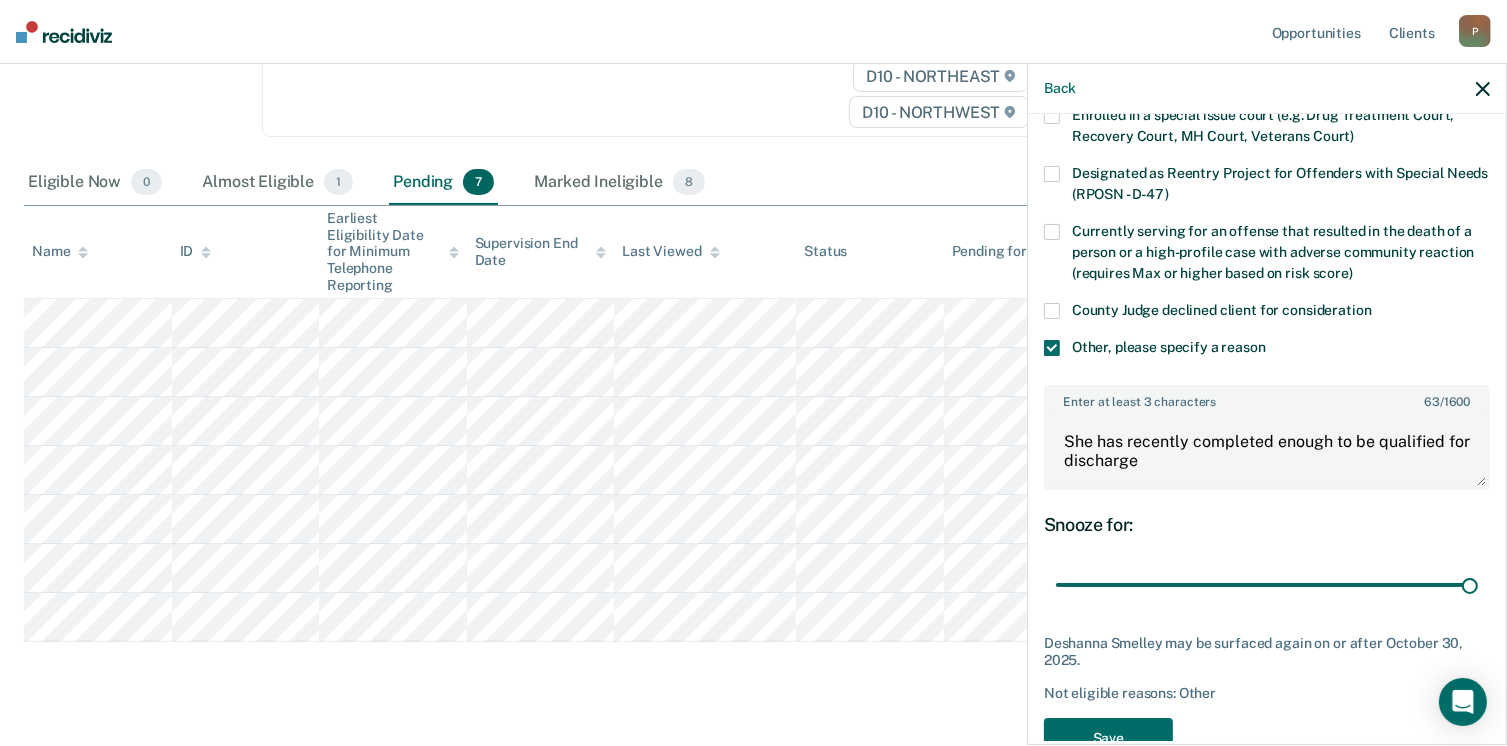 scroll, scrollTop: 265, scrollLeft: 0, axis: vertical 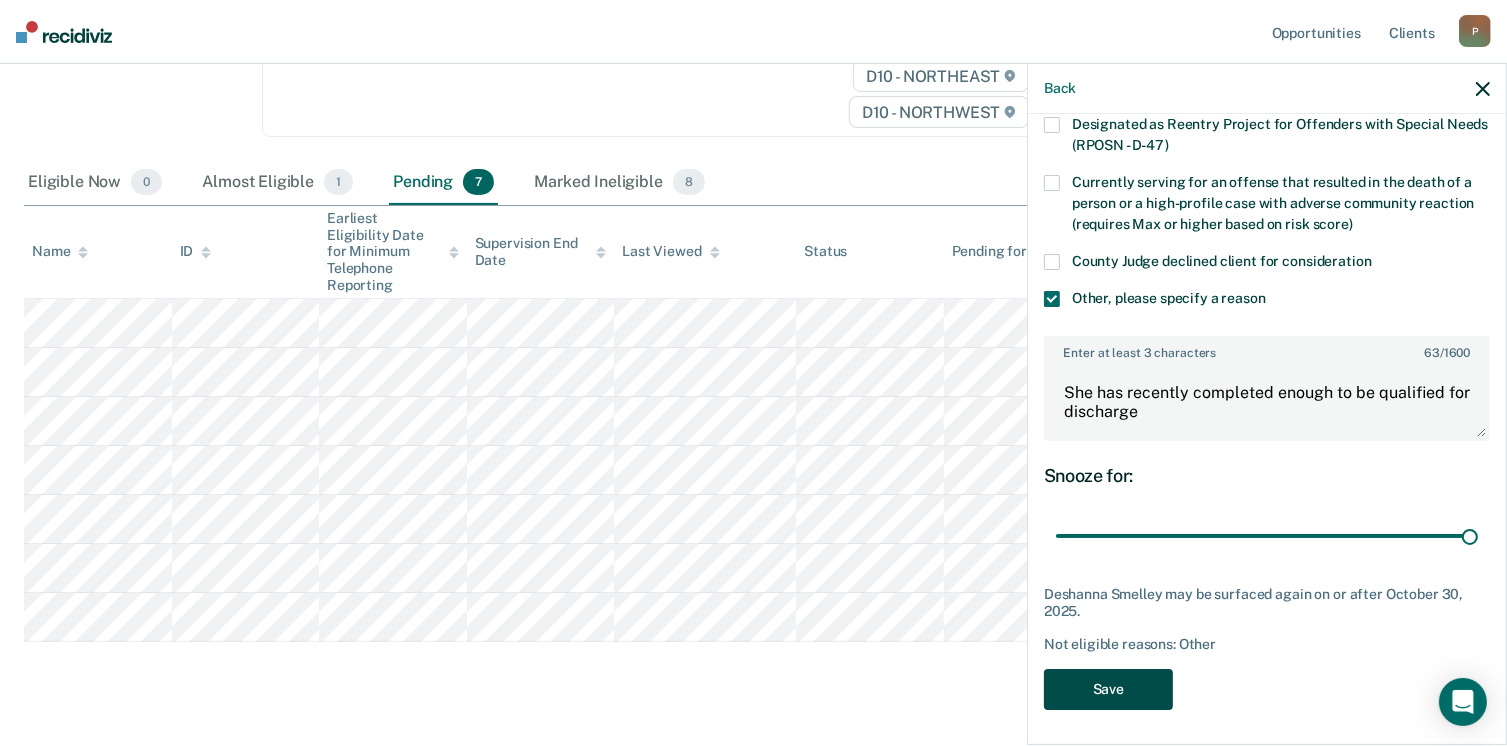 click on "Save" at bounding box center (1108, 689) 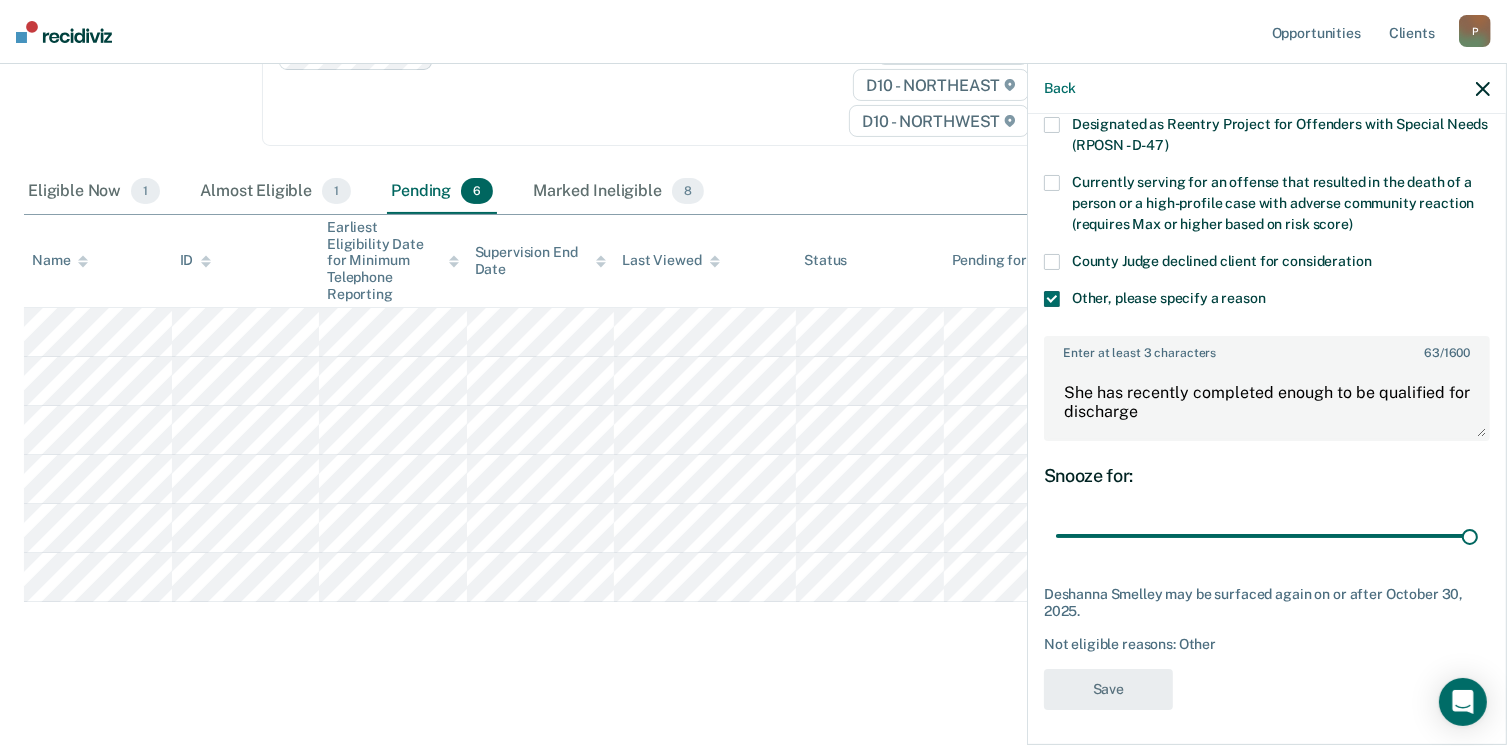 scroll, scrollTop: 302, scrollLeft: 0, axis: vertical 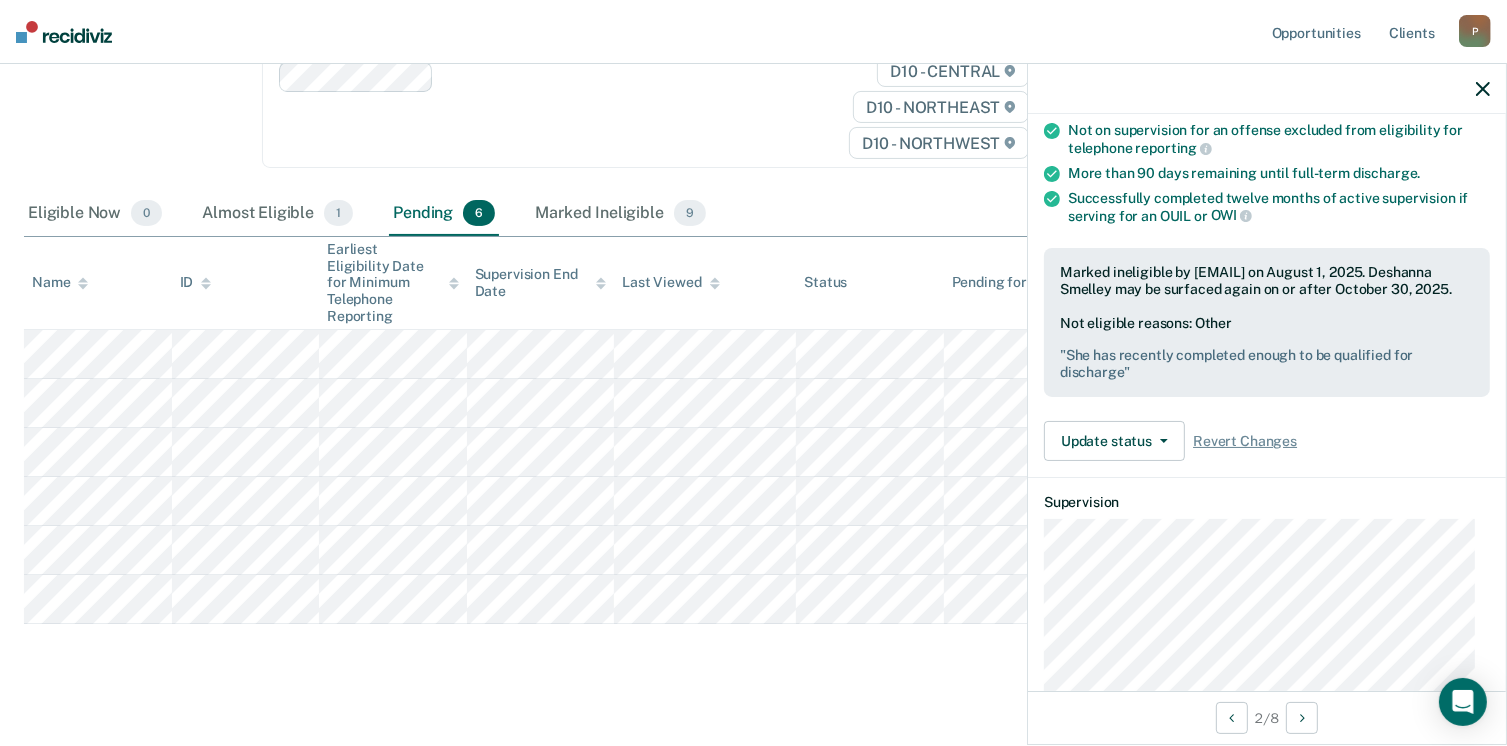 click 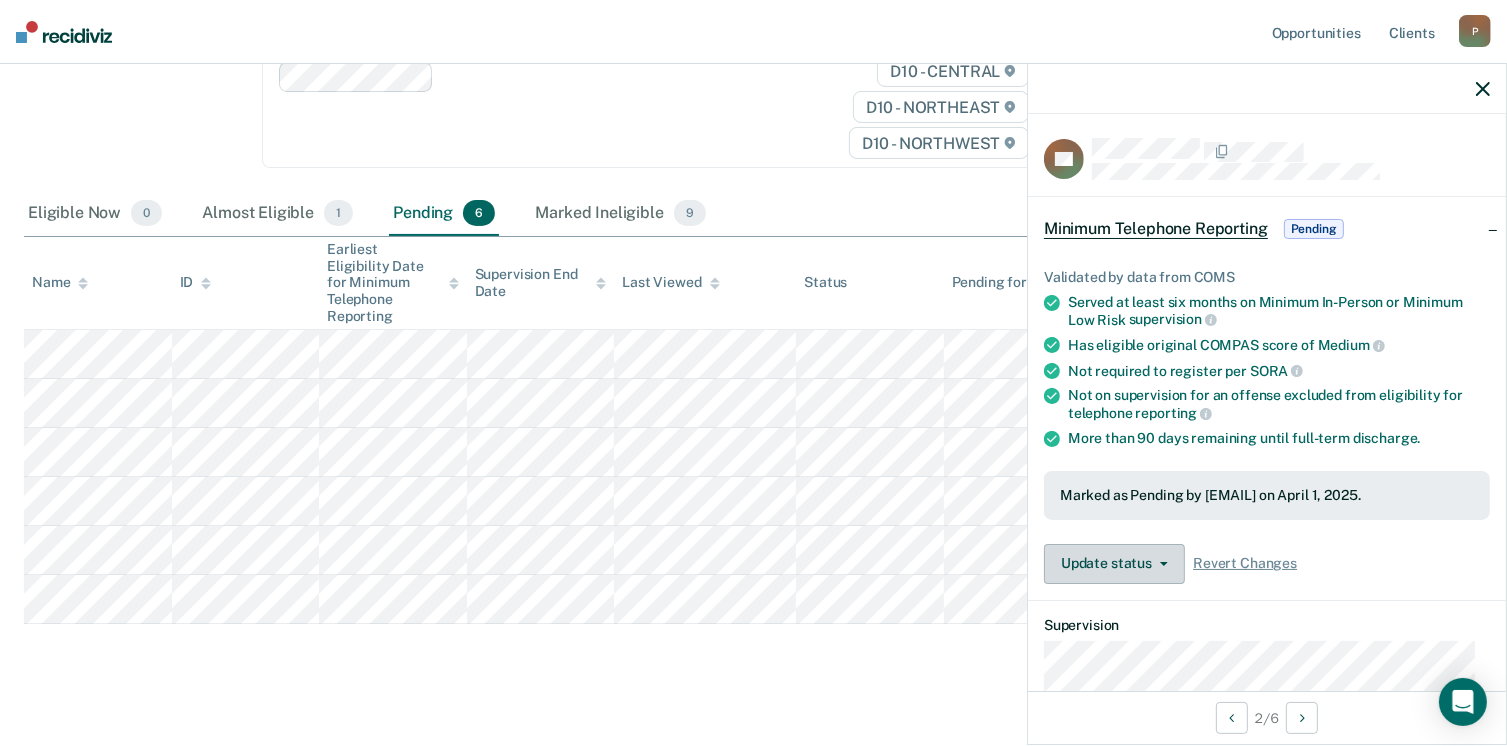 click on "Update status" at bounding box center [1114, 564] 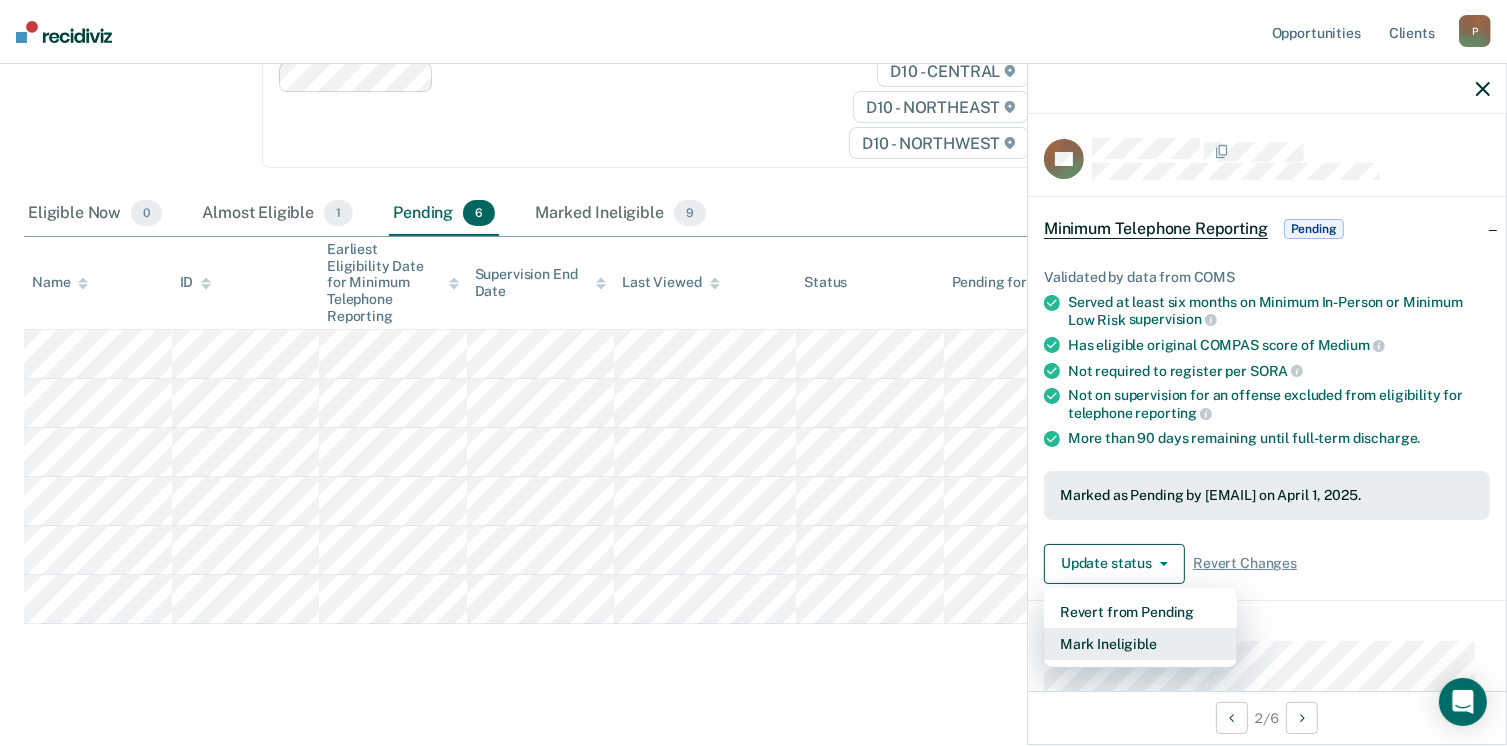click on "Mark Ineligible" at bounding box center (1140, 644) 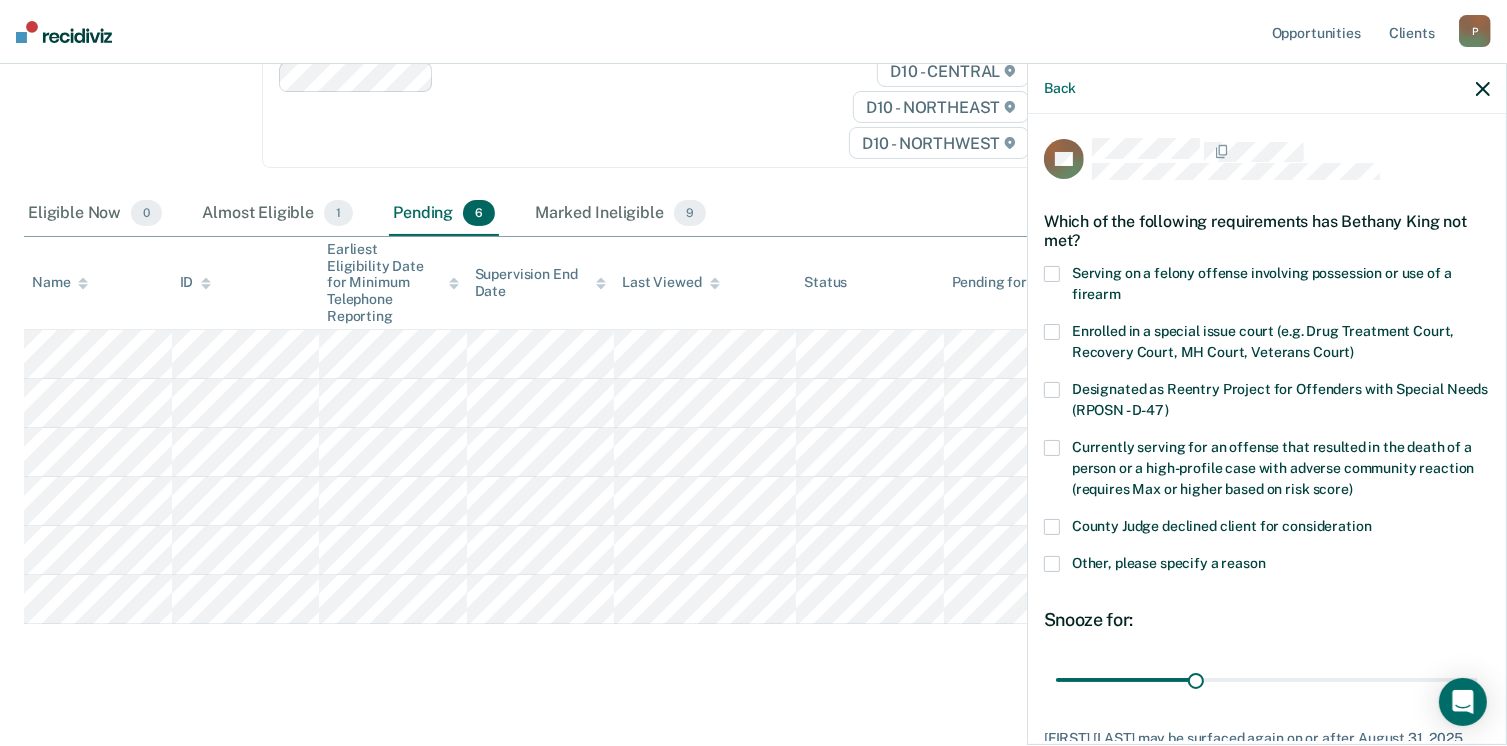 click on "County Judge declined client for consideration" at bounding box center [1267, 529] 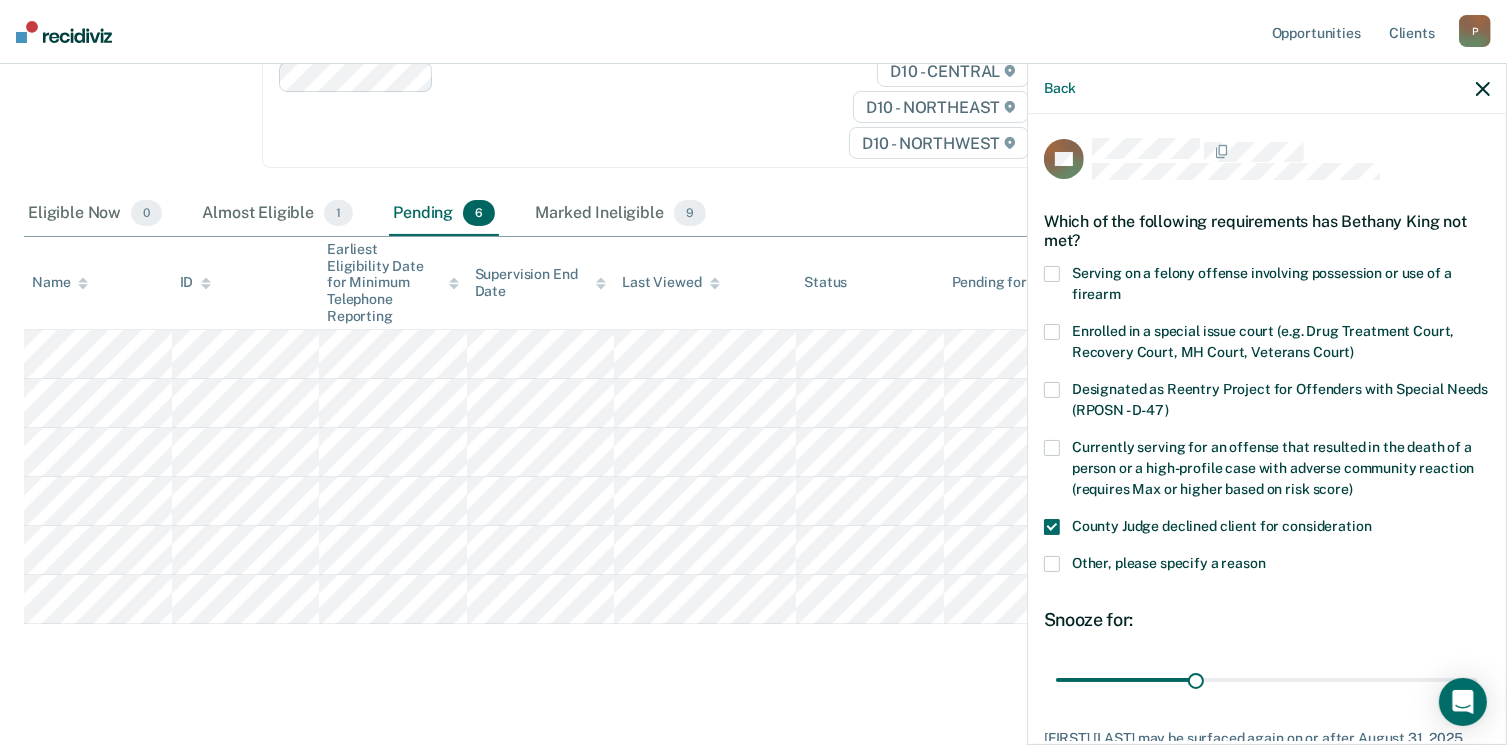 click at bounding box center [1052, 527] 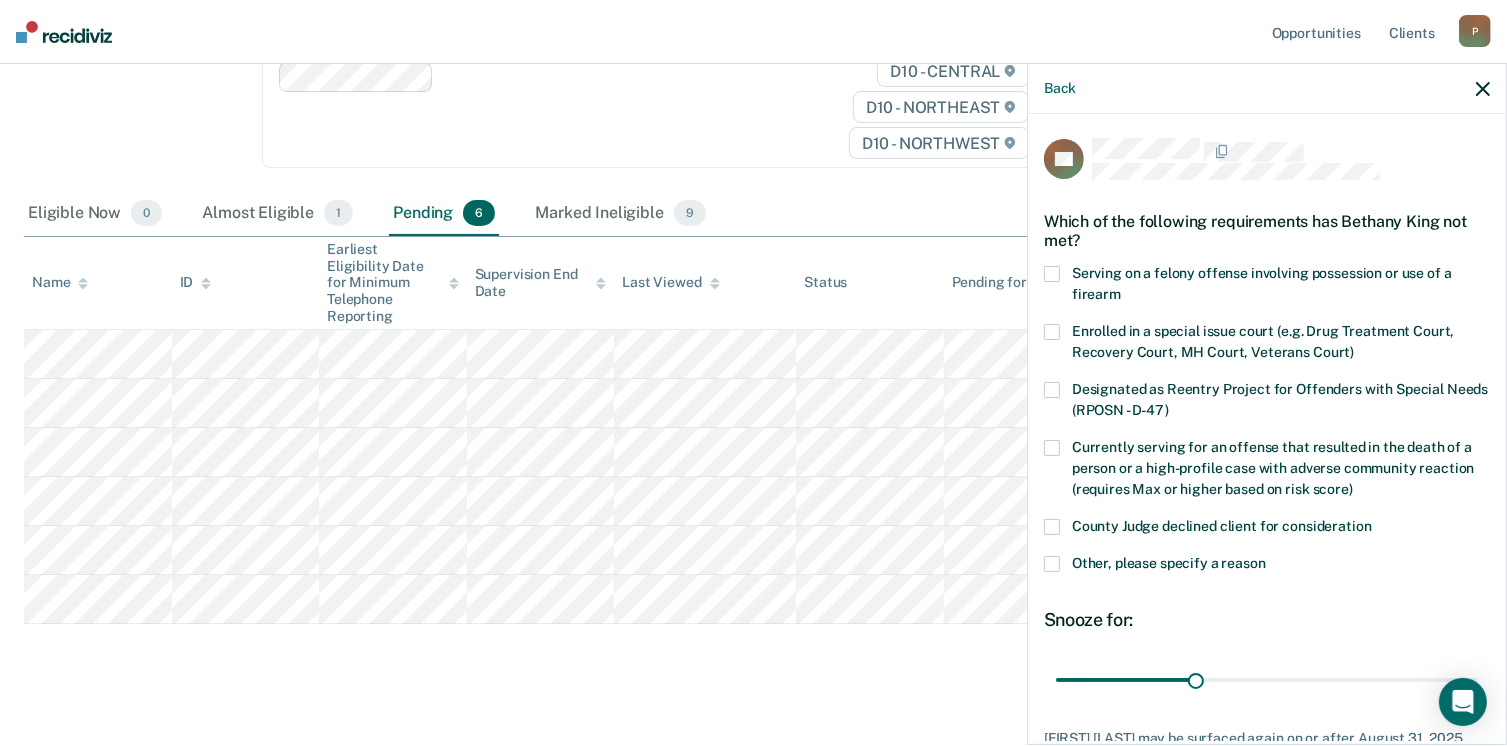 click at bounding box center (1052, 564) 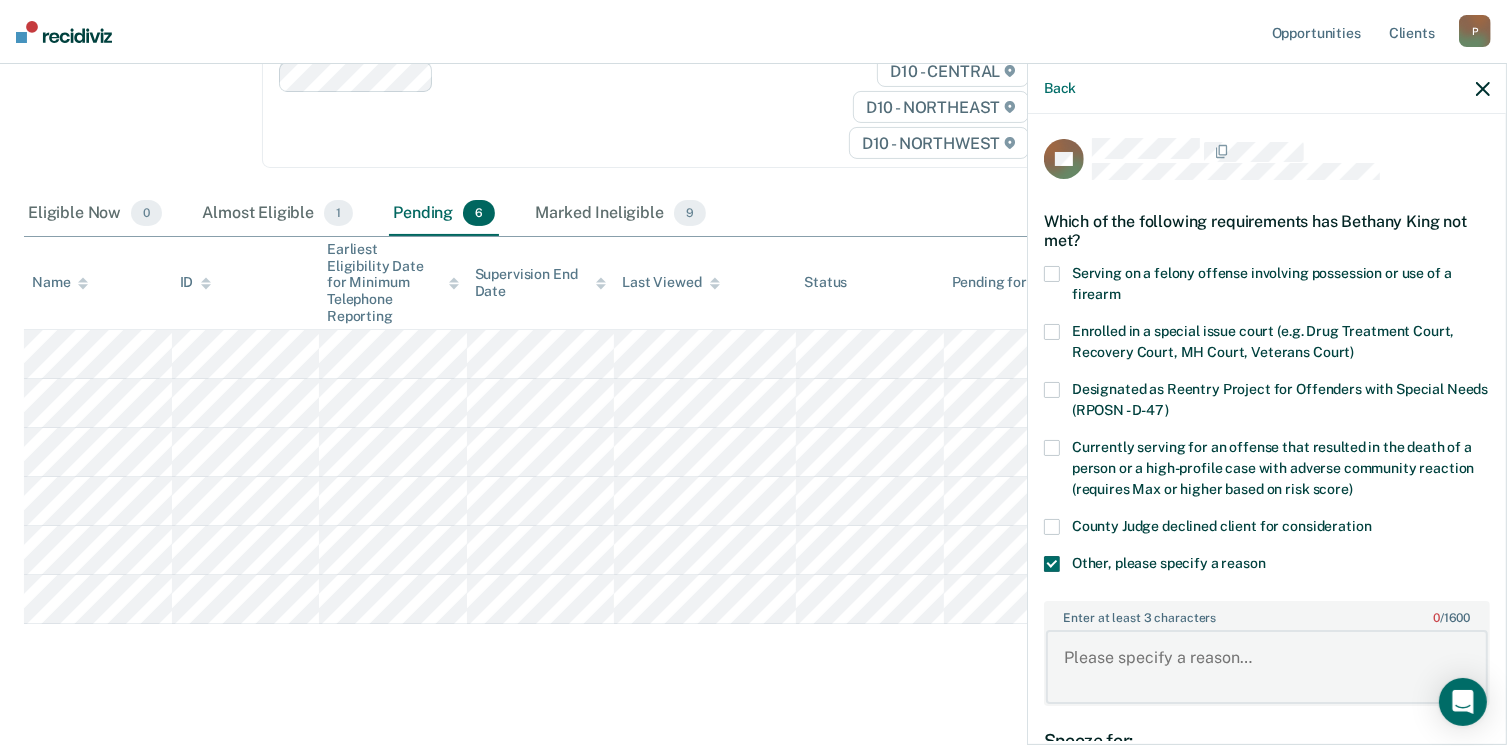 click on "Enter at least 3 characters 0  /  1600" at bounding box center (1267, 667) 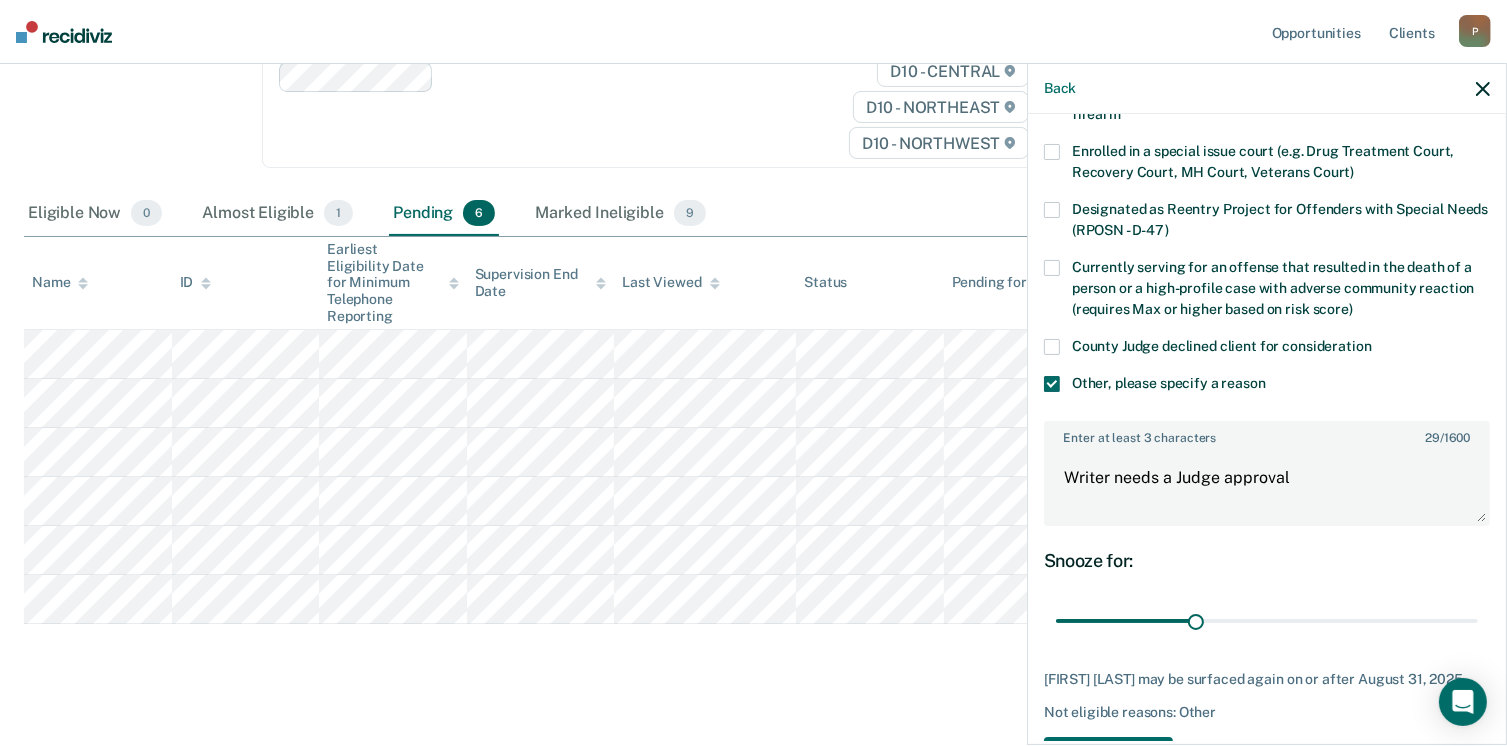 scroll, scrollTop: 189, scrollLeft: 0, axis: vertical 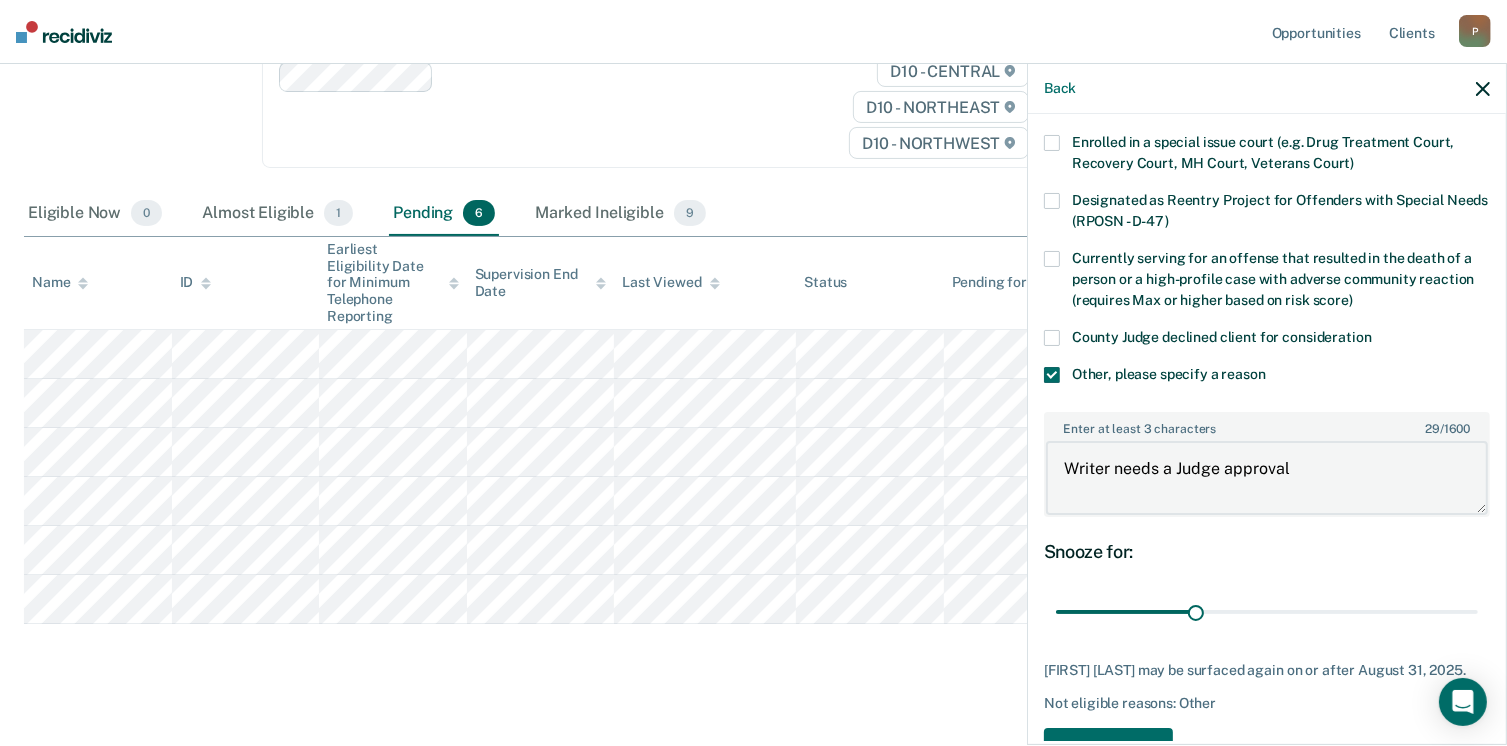 click on "Writer needs a Judge approval" at bounding box center [1267, 478] 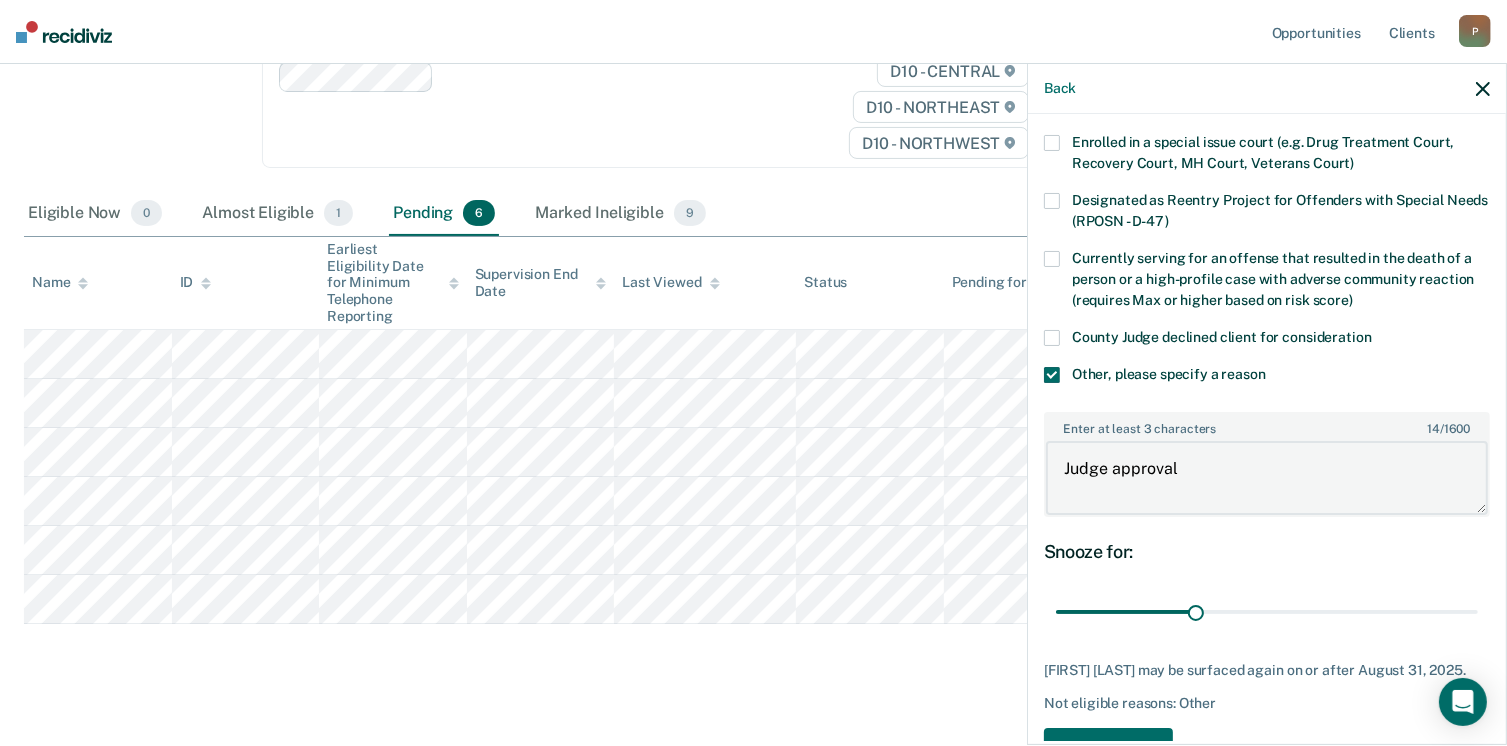 click on "Judge approval" at bounding box center [1267, 478] 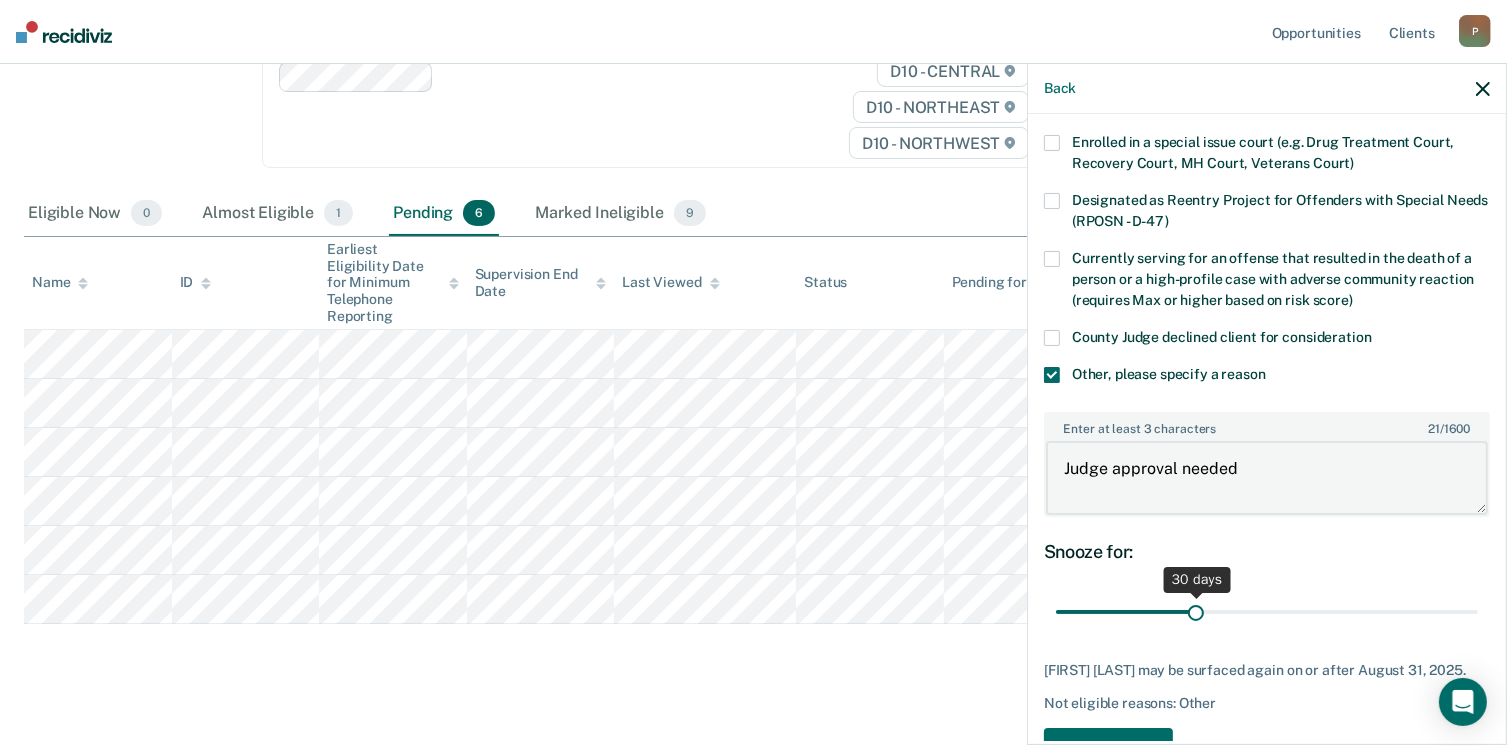 type on "Judge approval needed" 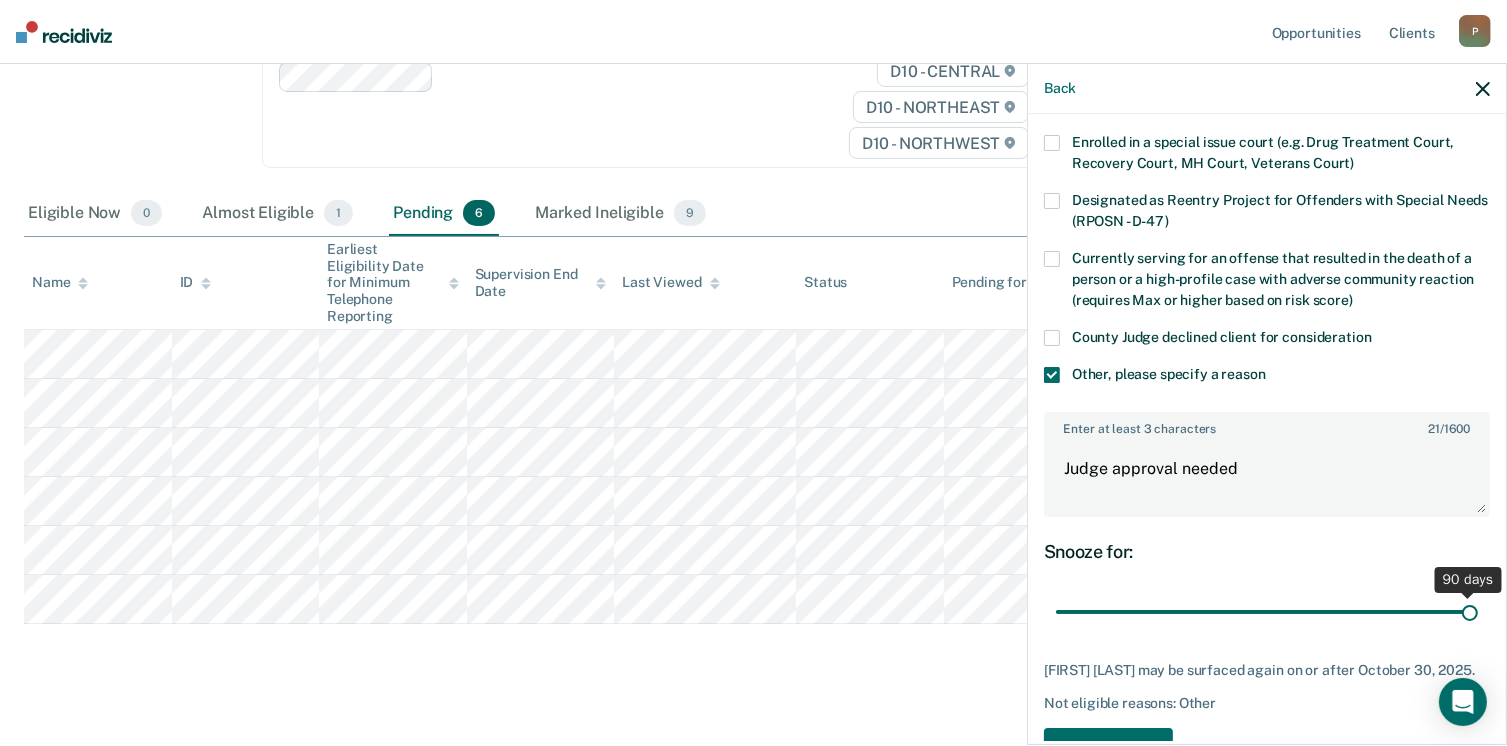 drag, startPoint x: 1192, startPoint y: 601, endPoint x: 1496, endPoint y: 638, distance: 306.24338 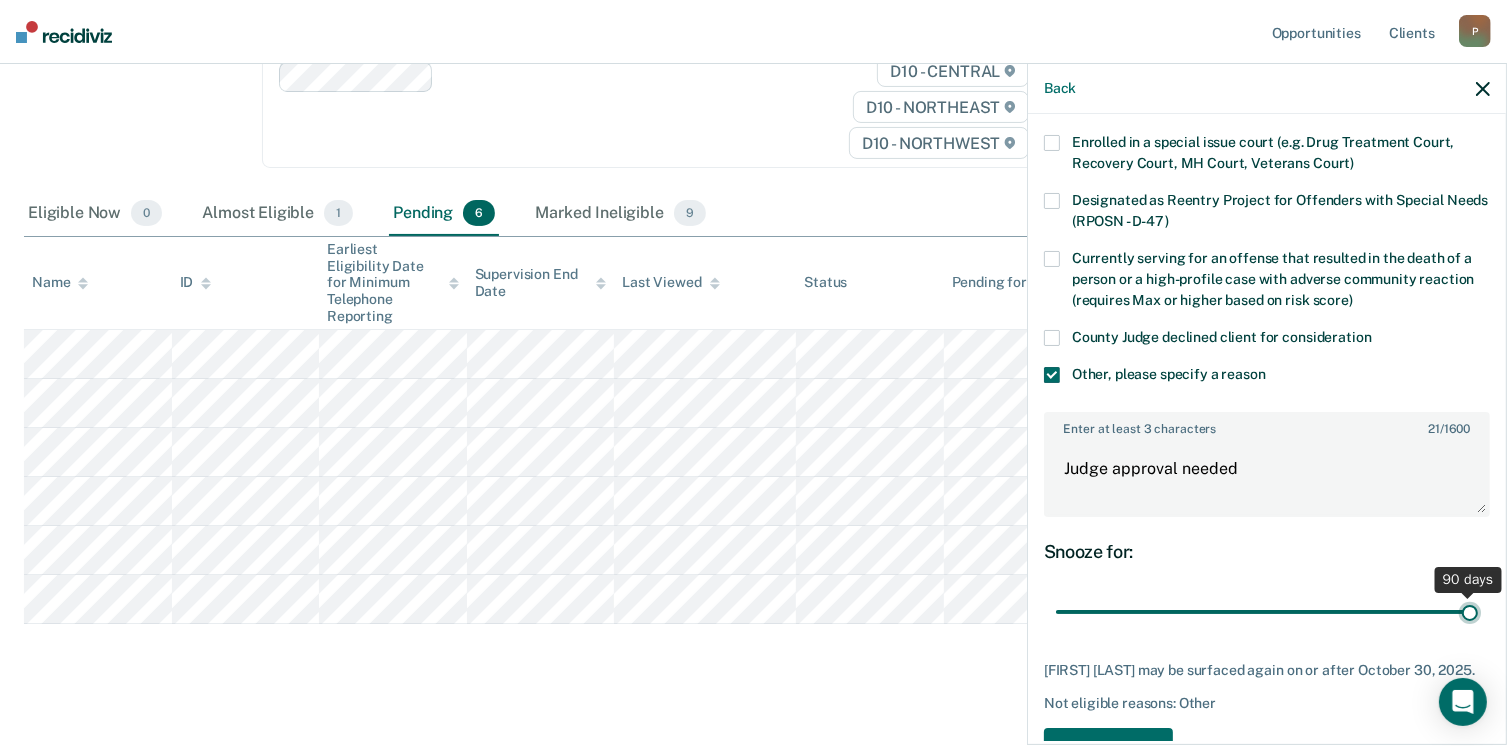 type on "90" 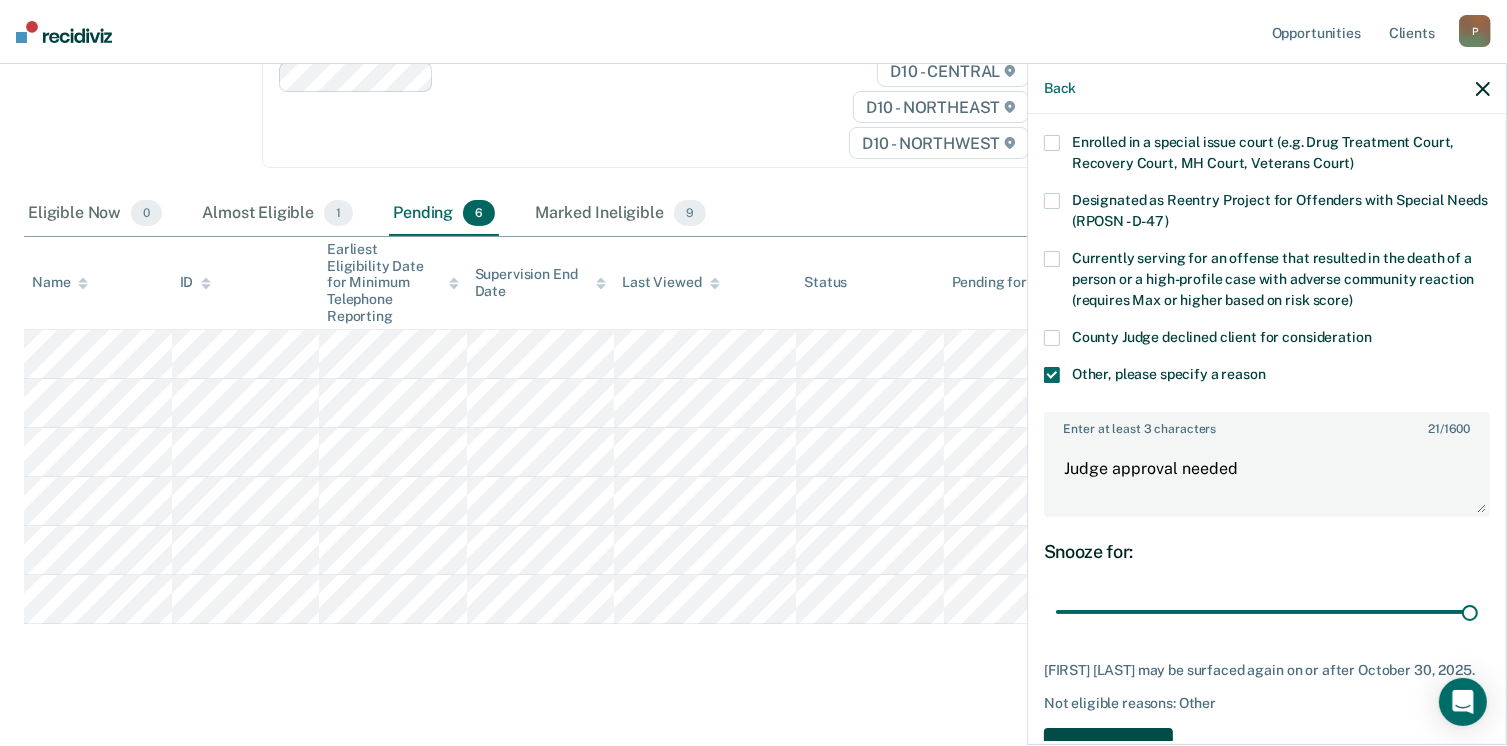 click on "Save" at bounding box center (1108, 748) 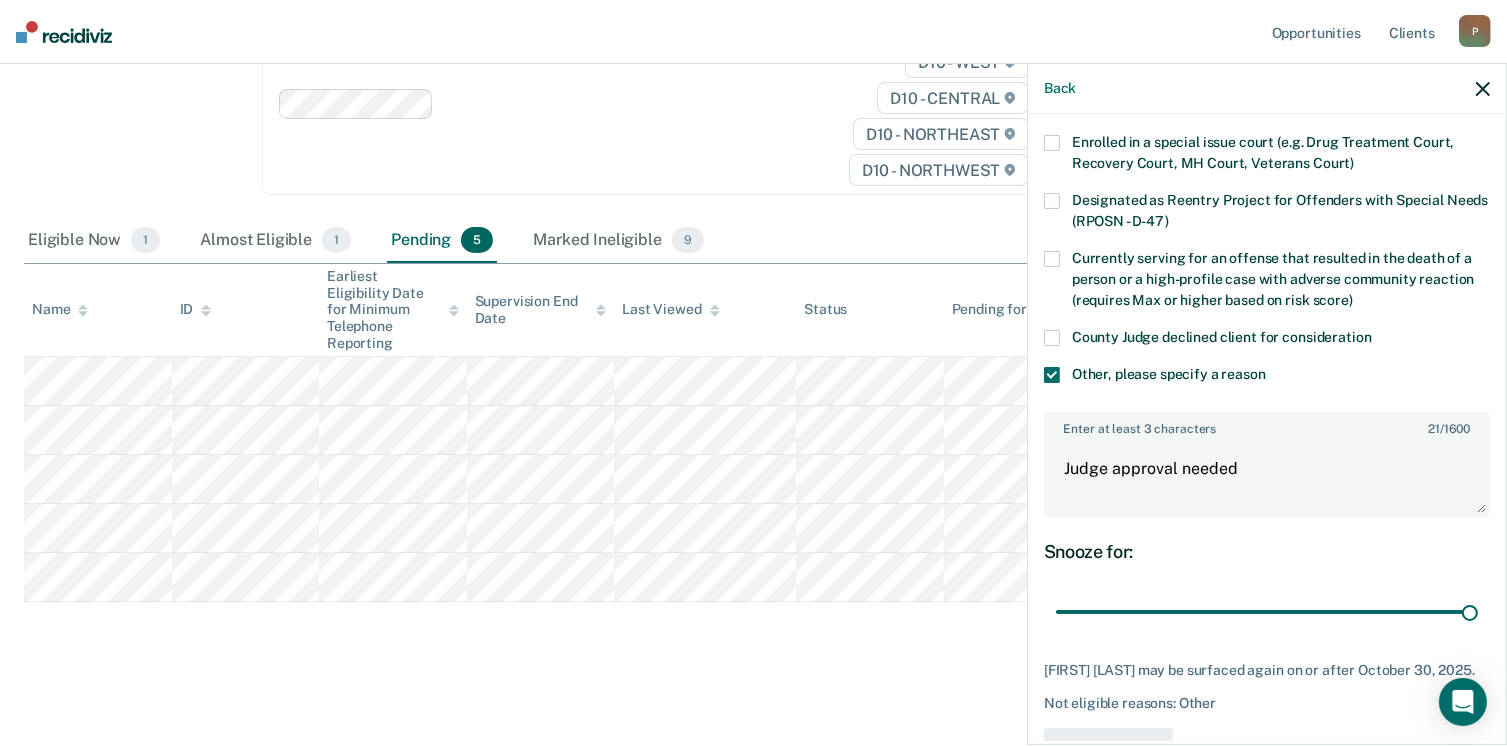 scroll, scrollTop: 252, scrollLeft: 0, axis: vertical 